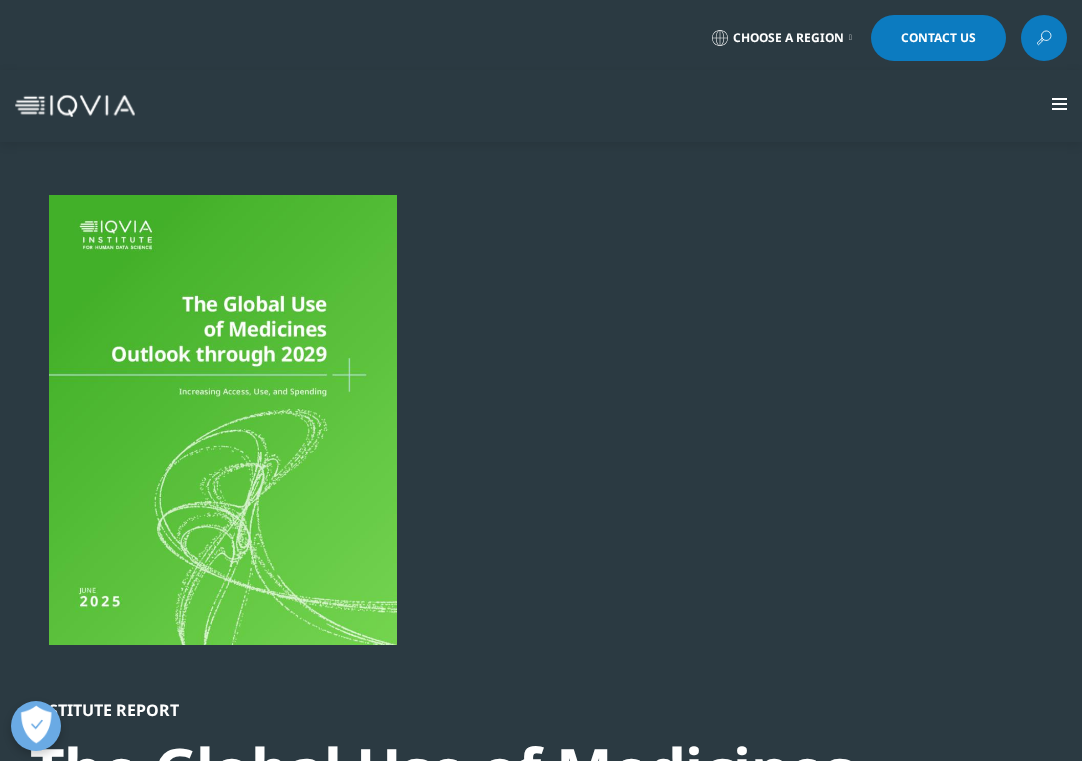 scroll, scrollTop: 0, scrollLeft: 0, axis: both 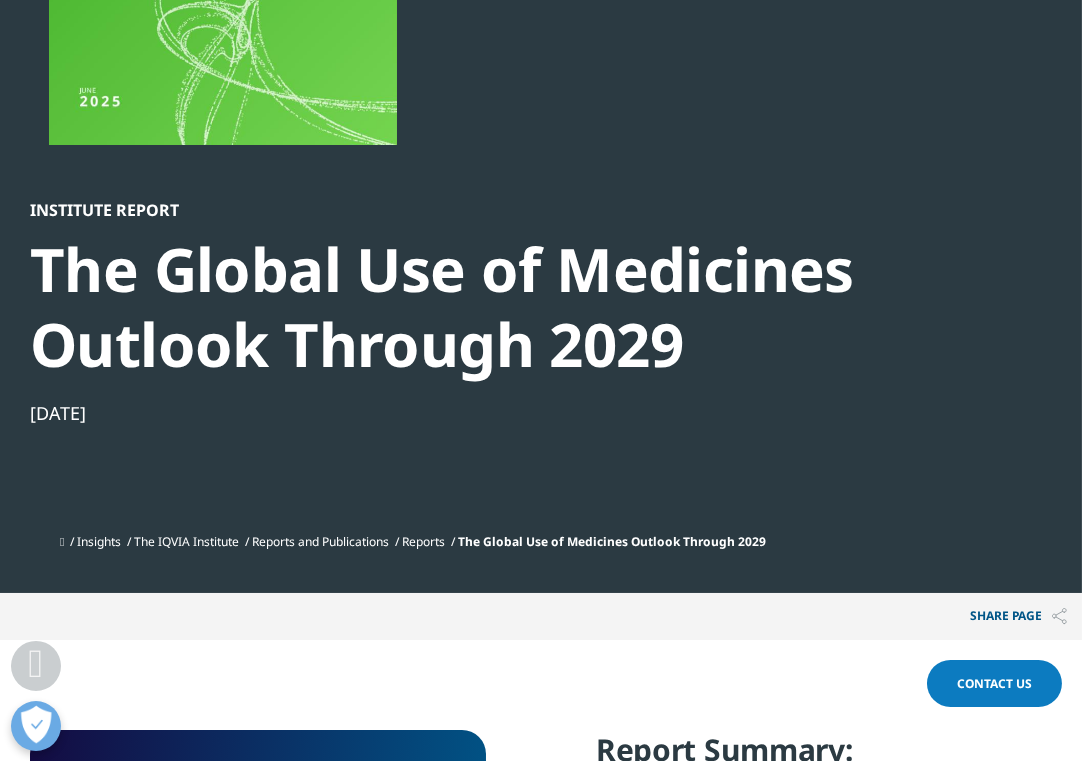 click on "The Global Use of Medicines Outlook Through 2029" at bounding box center [529, 307] 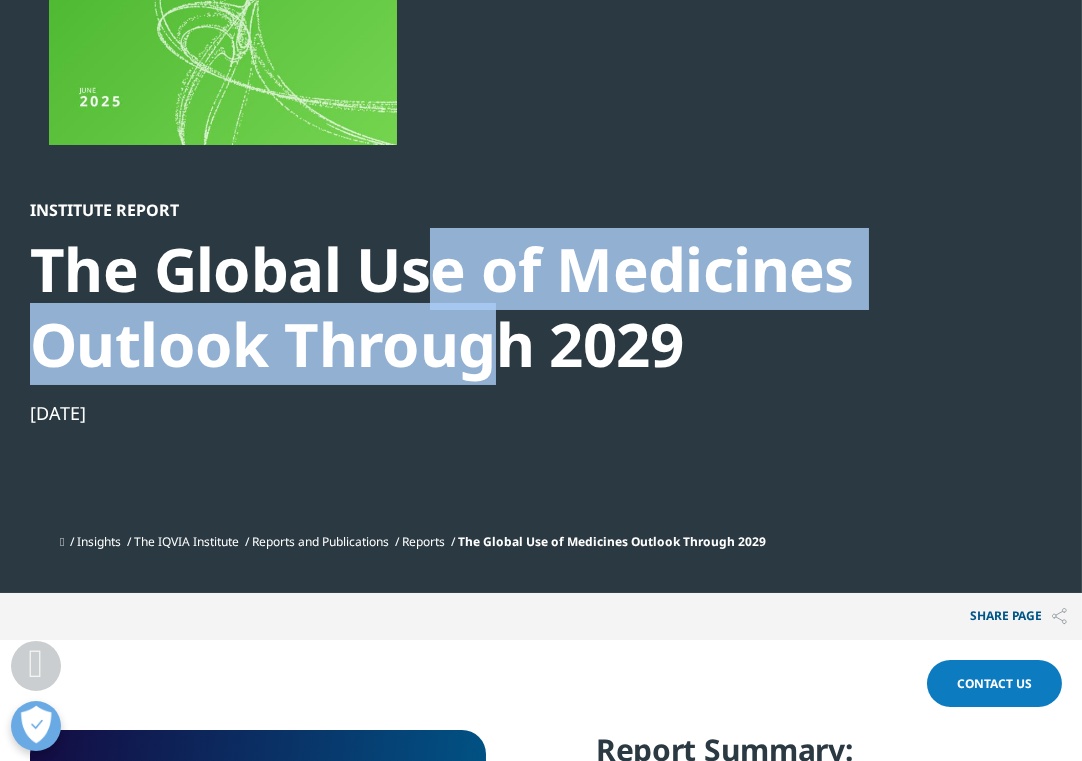 drag, startPoint x: 438, startPoint y: 261, endPoint x: 509, endPoint y: 365, distance: 125.92458 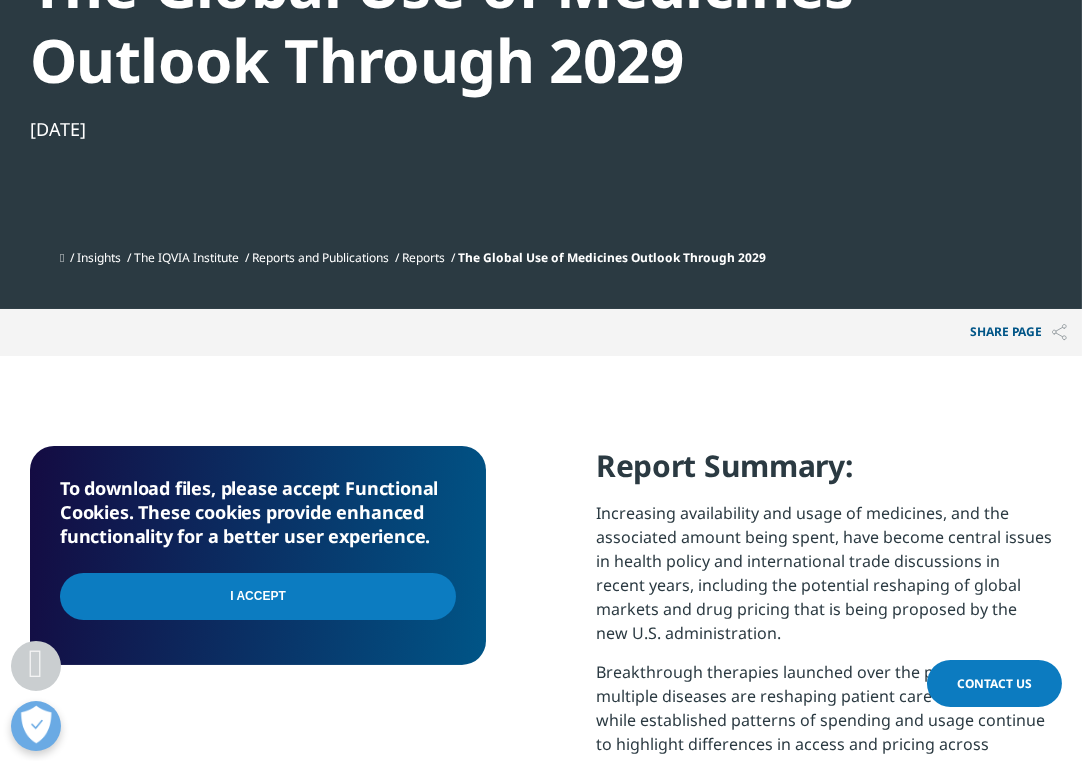 scroll, scrollTop: 1100, scrollLeft: 0, axis: vertical 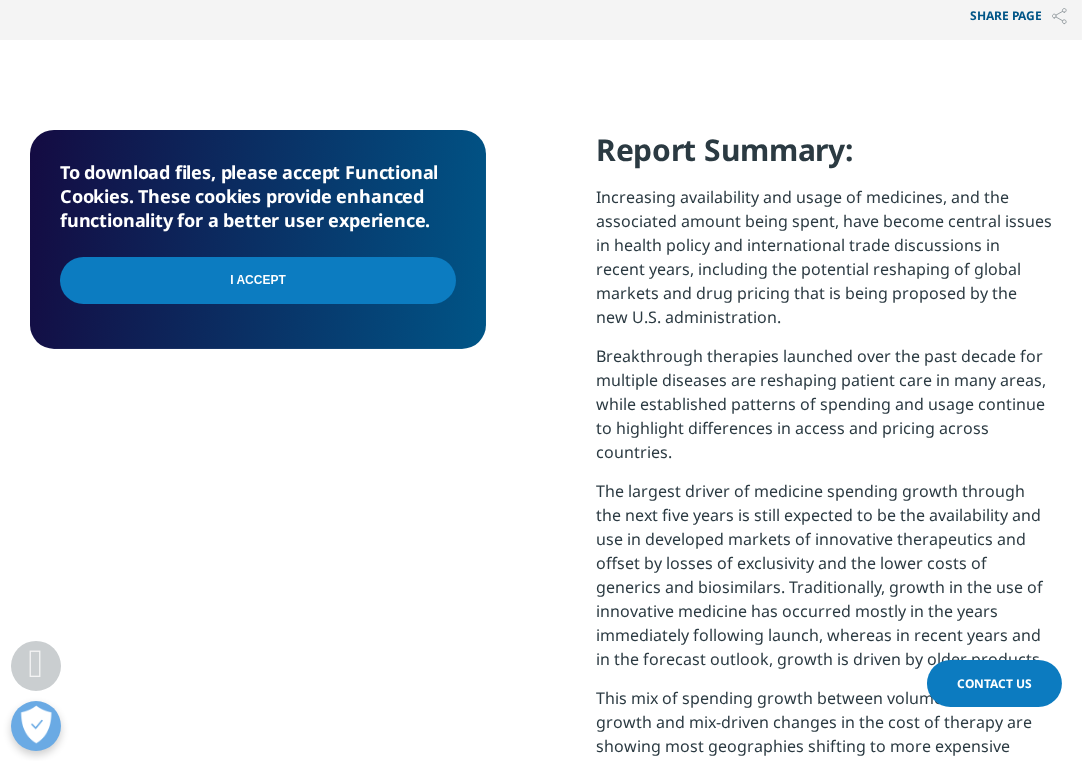 drag, startPoint x: 380, startPoint y: 478, endPoint x: 399, endPoint y: 467, distance: 21.954498 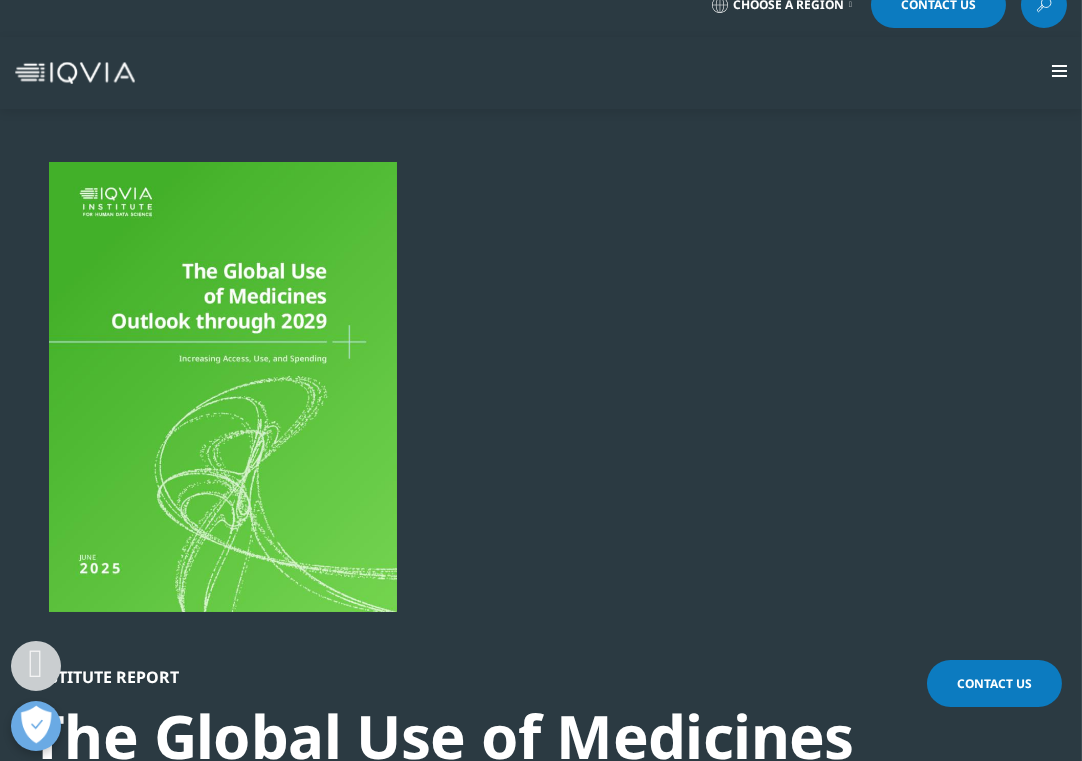 scroll, scrollTop: 0, scrollLeft: 0, axis: both 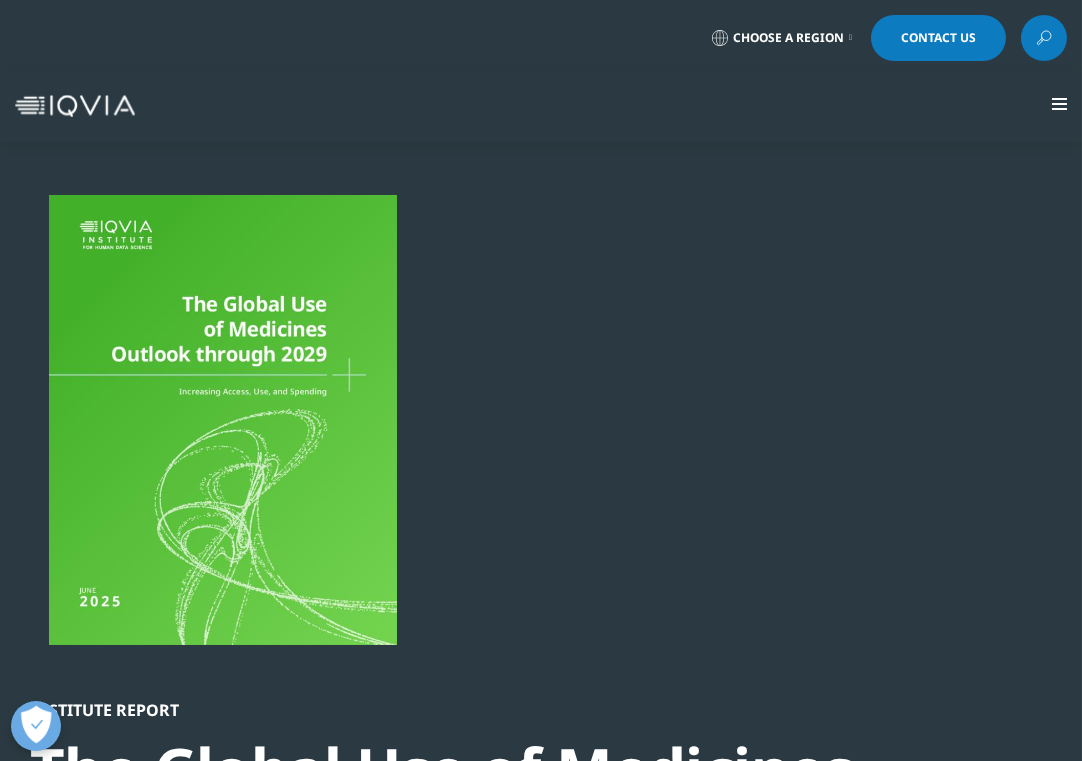 click on "Institute Report
The Global Use of Medicines Outlook Through 2029
[DATE]
Insights
The IQVIA Institute
Reports and Publications
Reports
The Global Use of Medicines Outlook Through 2029" at bounding box center [529, 538] 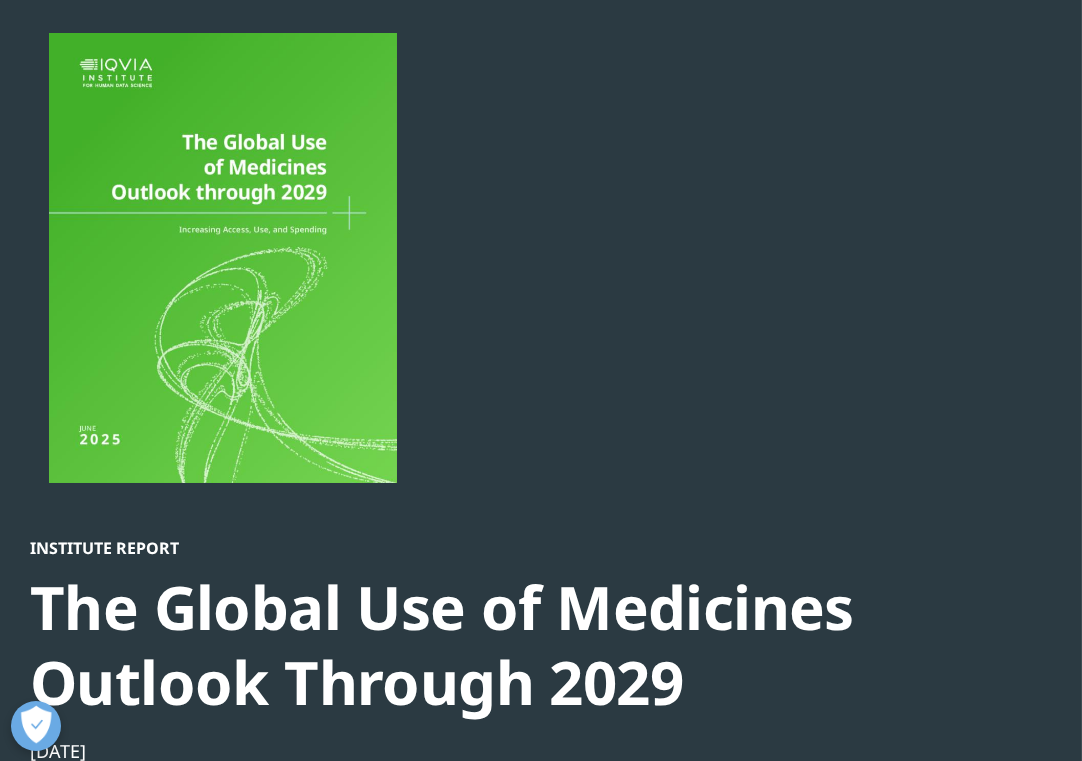 scroll, scrollTop: 700, scrollLeft: 0, axis: vertical 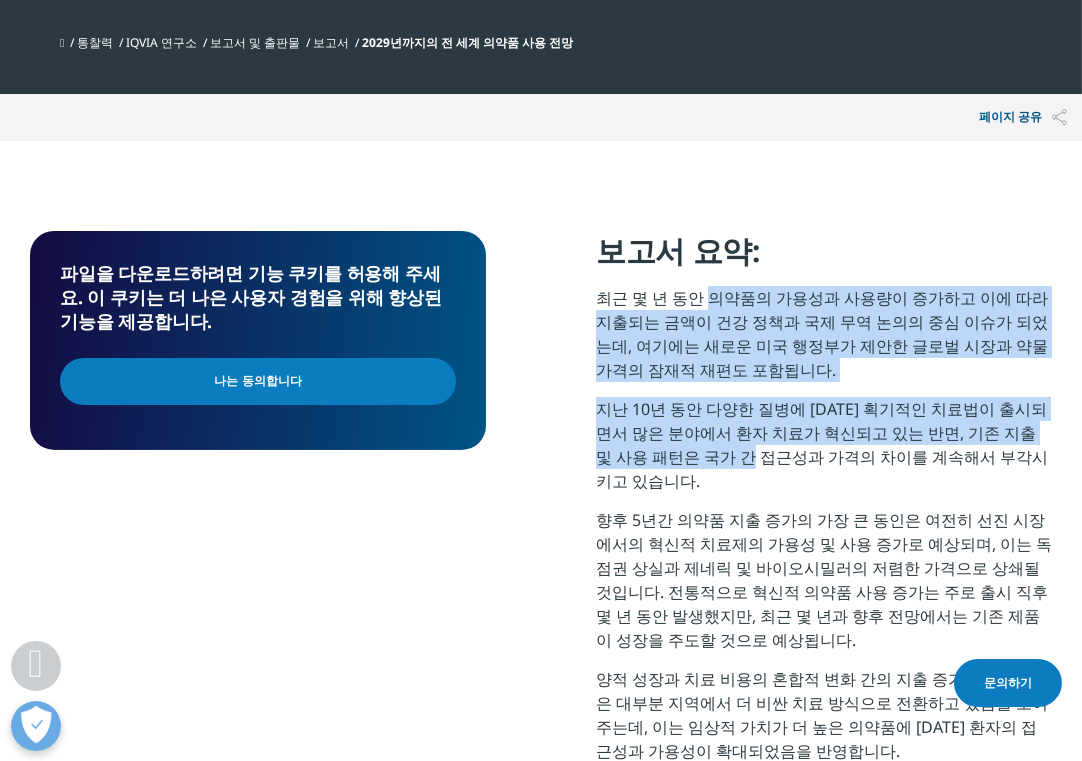 drag, startPoint x: 705, startPoint y: 233, endPoint x: 688, endPoint y: 407, distance: 174.82849 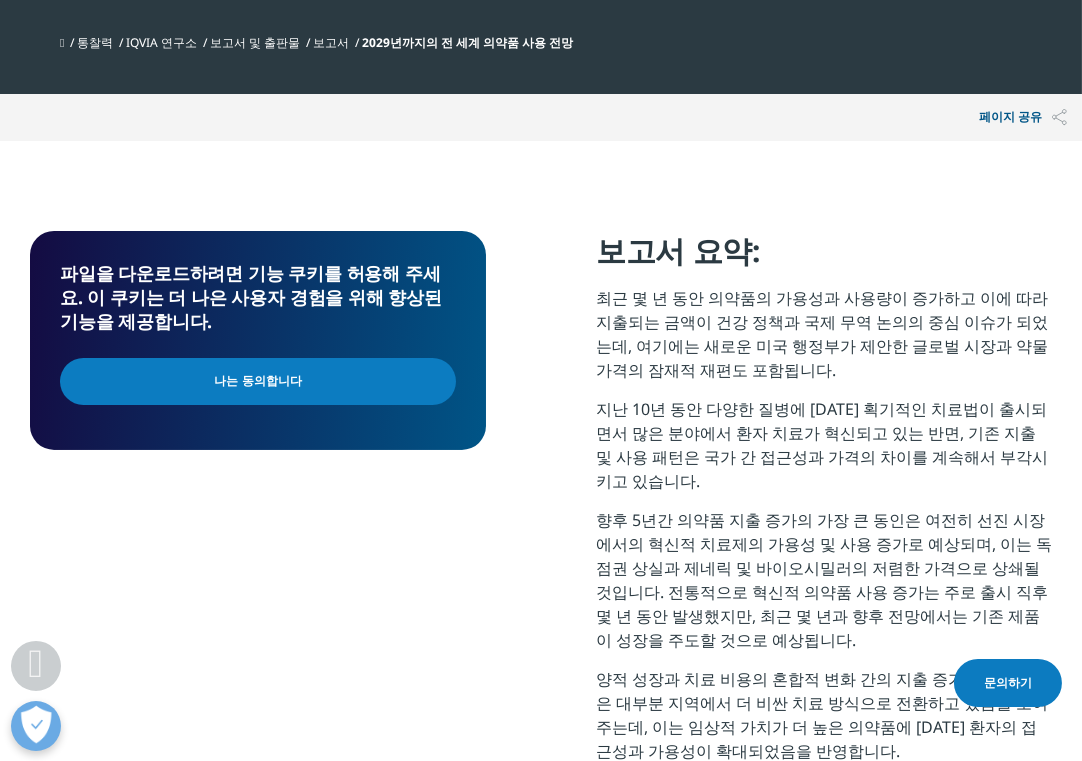 click on "향후 5년간 의약품 지출 증가의 가장 큰 동인은 여전히 선진 시장에서의 혁신적 치료제의 가용성 및 사용 증가로 예상되며, 이는 독점권 상실과 제네릭 및 바이오시밀러의 저렴한 가격으로 상쇄될 것입니다. 전통적으로 혁신적 의약품 사용 증가는 주로 출시 직후 몇 년 동안 발생했지만, 최근 몇 년과 향후 전망에서는 기존 제품이 성장을 주도할 것으로 예상됩니다." at bounding box center [824, 580] 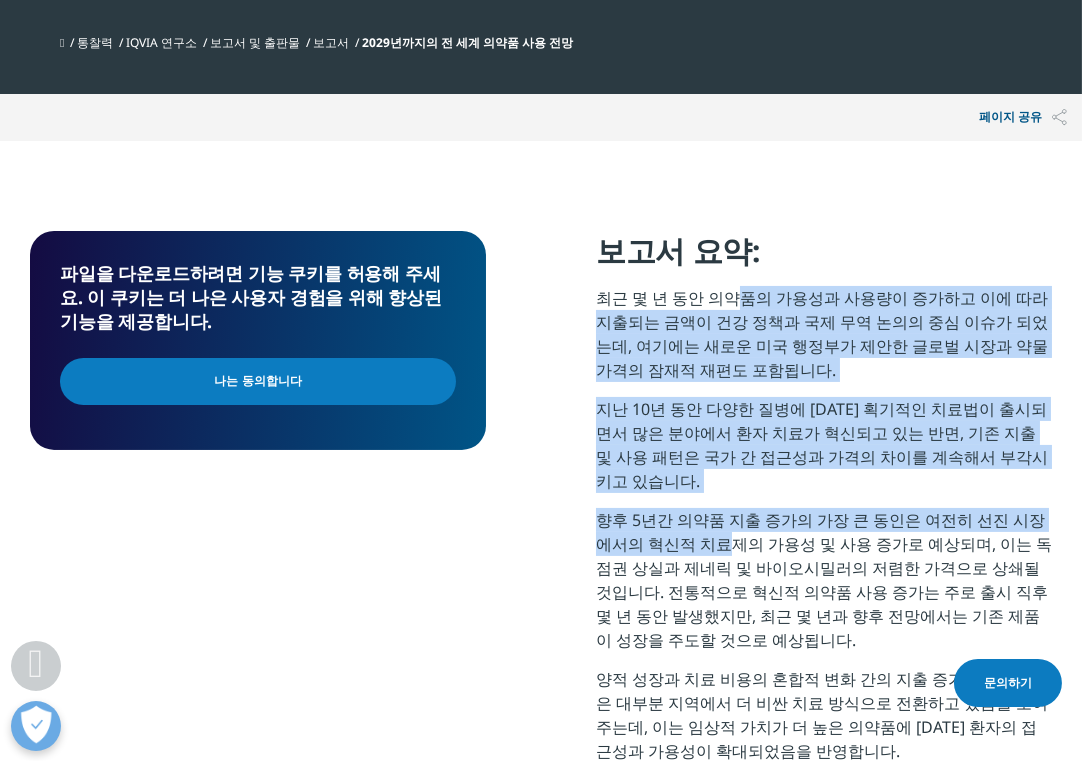 drag, startPoint x: 726, startPoint y: 227, endPoint x: 687, endPoint y: 454, distance: 230.32585 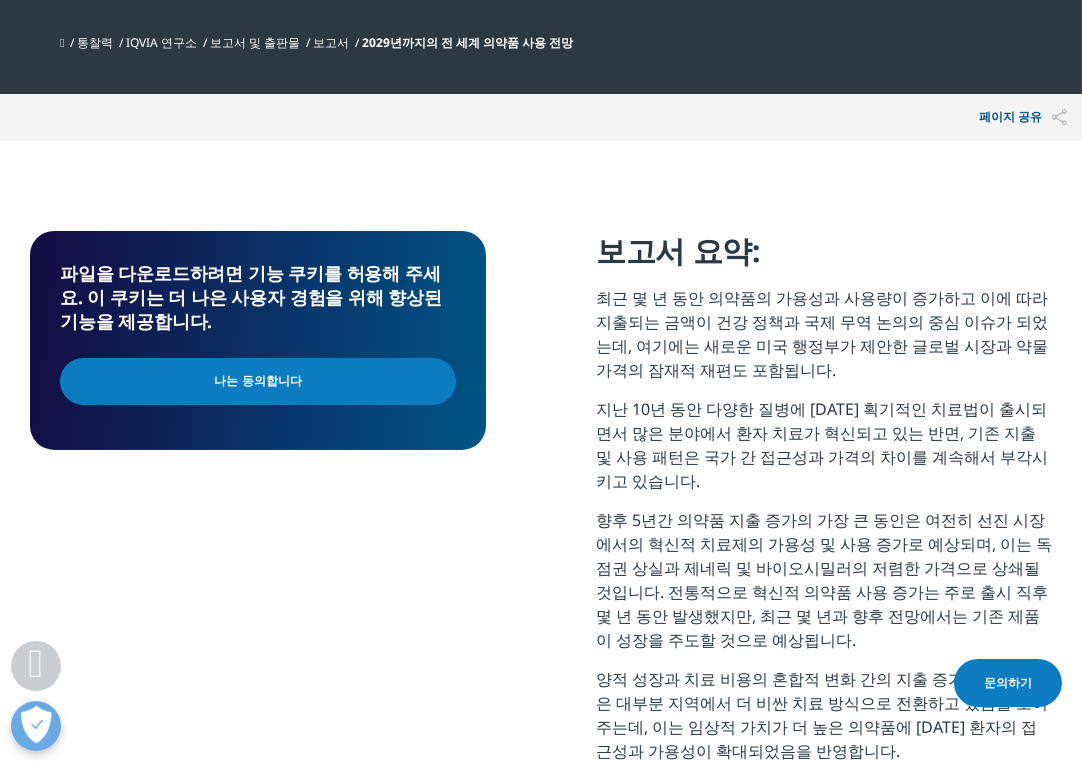 click on "향후 5년간 의약품 지출 증가의 가장 큰 동인은 여전히 선진 시장에서의 혁신적 치료제의 가용성 및 사용 증가로 예상되며, 이는 독점권 상실과 제네릭 및 바이오시밀러의 저렴한 가격으로 상쇄될 것입니다. 전통적으로 혁신적 의약품 사용 증가는 주로 출시 직후 몇 년 동안 발생했지만, 최근 몇 년과 향후 전망에서는 기존 제품이 성장을 주도할 것으로 예상됩니다." at bounding box center [824, 580] 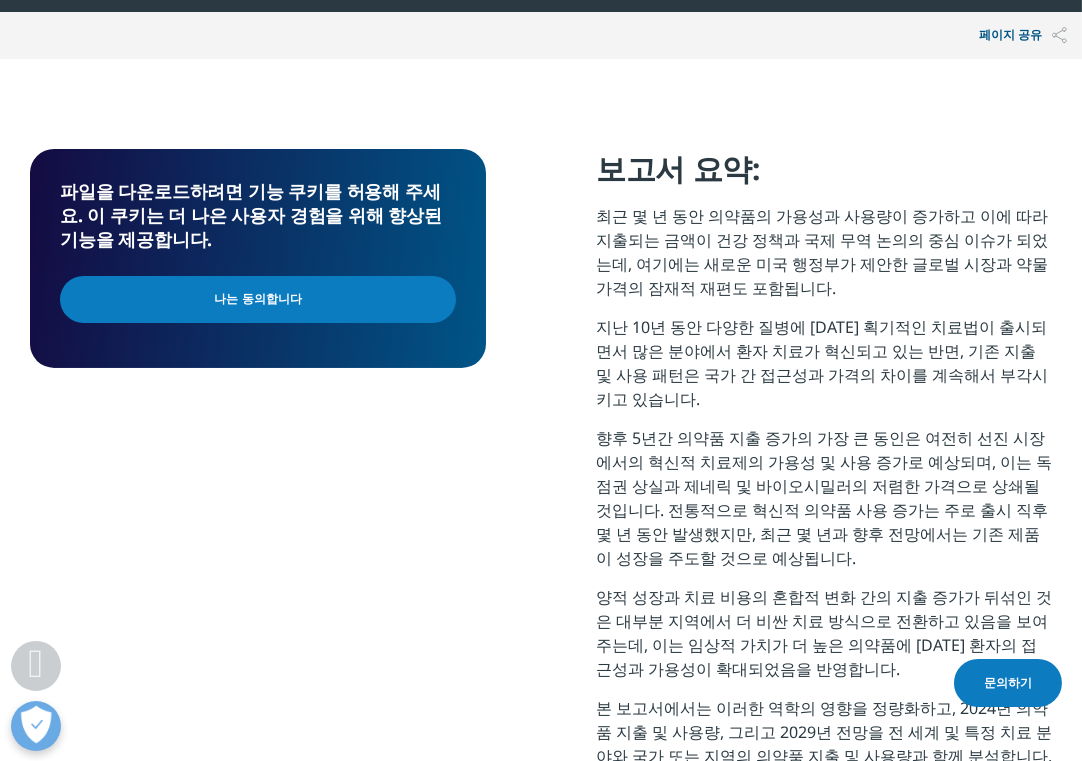 scroll, scrollTop: 1100, scrollLeft: 0, axis: vertical 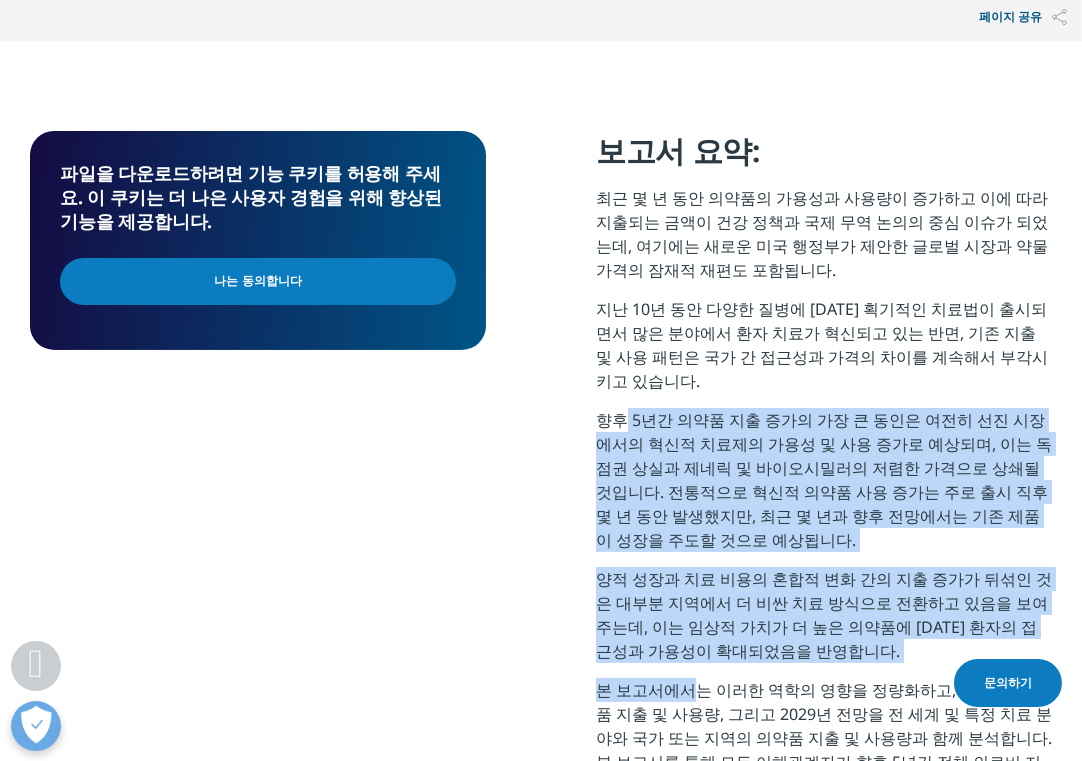 drag, startPoint x: 623, startPoint y: 320, endPoint x: 695, endPoint y: 584, distance: 273.6421 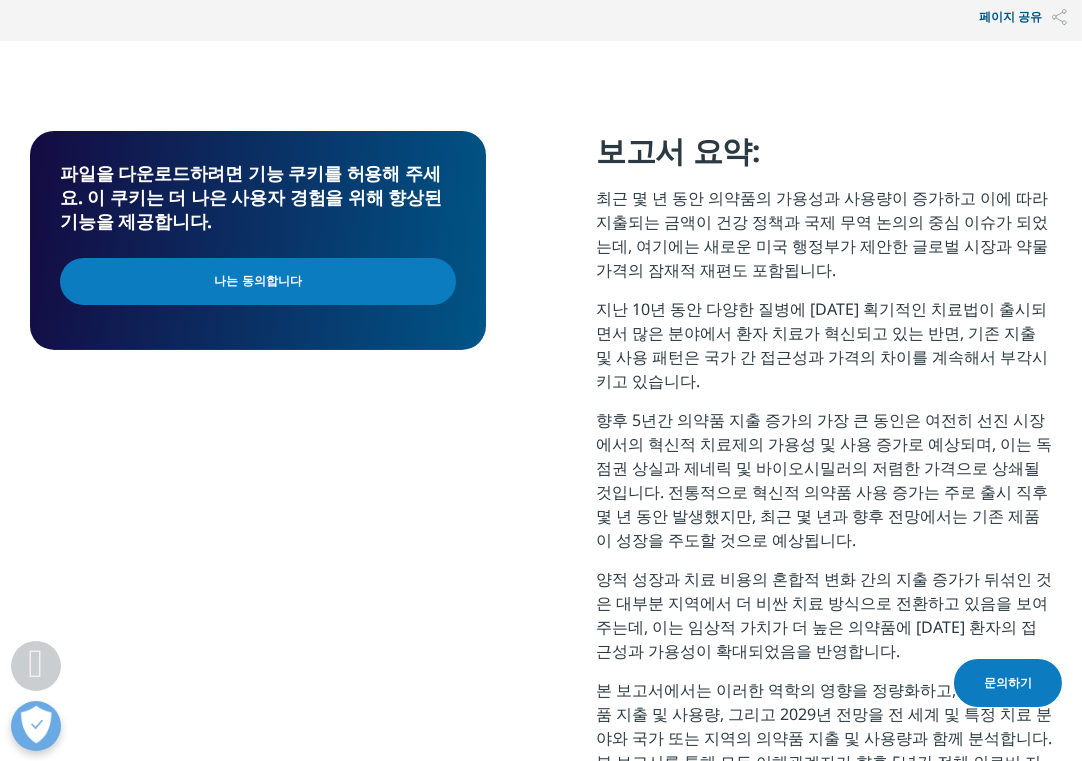 click on "본 보고서에서는 이러한 역학의 영향을 정량화하고, 2024년 의약품 지출 및 사용량, 그리고 2029년 전망을 전 세계 및 특정 치료 분야와 국가 또는 지역의 의약품 지출 및 사용량과 함께 분석합니다. 본 보고서를 통해 모든 이해관계자가 향후 5년간 전체 의료비 지출의 맥락에서 의약품의 가치, 비용, 그리고 역할에 대해 의미 있는 논의를 할 수 있는 근거 기반을 제공하고자 합니다." at bounding box center [824, 750] 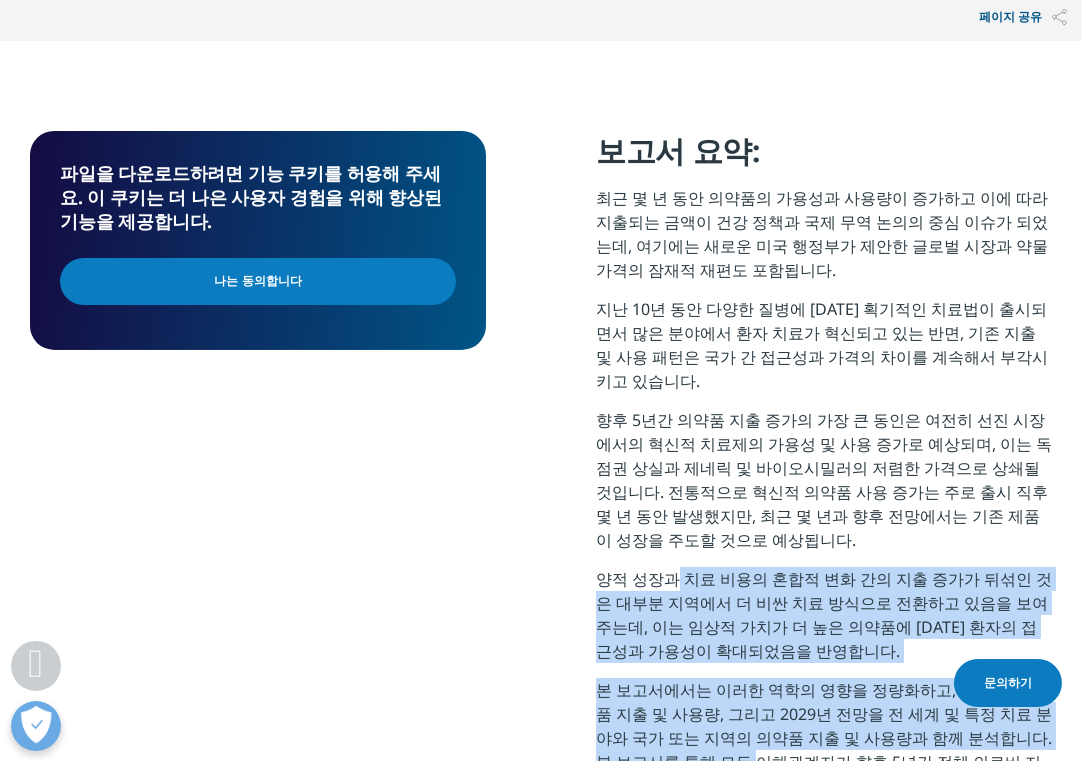 drag, startPoint x: 670, startPoint y: 480, endPoint x: 700, endPoint y: 672, distance: 194.32962 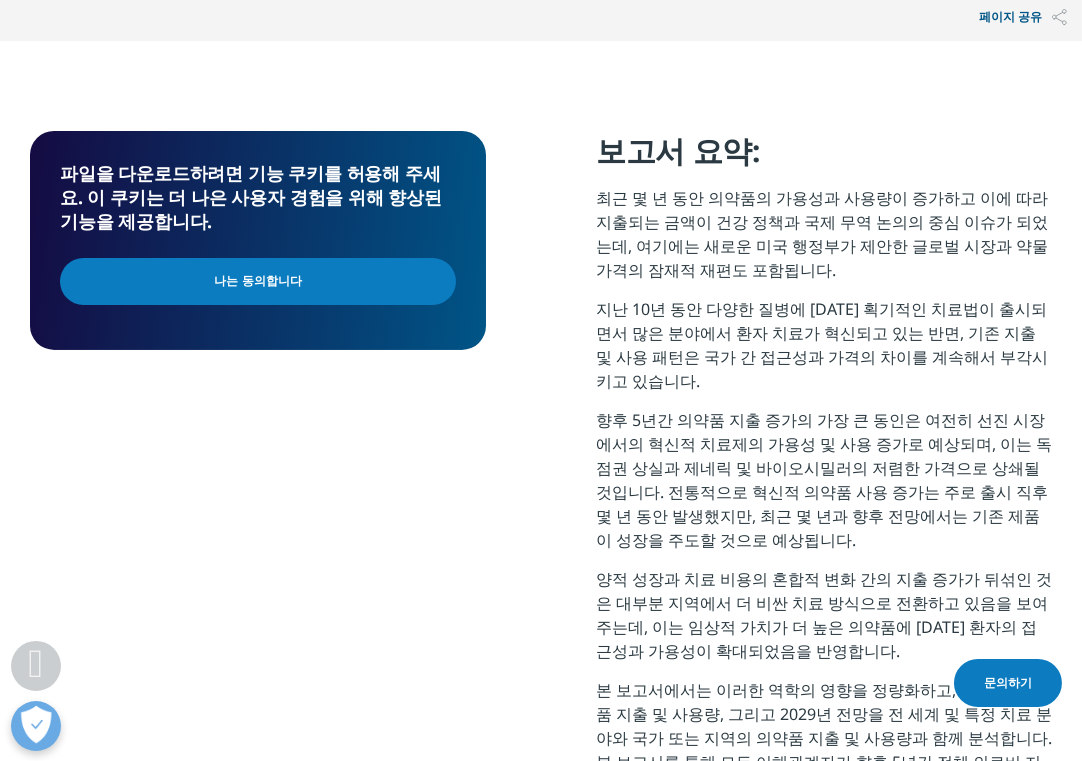 click on "본 보고서에서는 이러한 역학의 영향을 정량화하고, 2024년 의약품 지출 및 사용량, 그리고 2029년 전망을 전 세계 및 특정 치료 분야와 국가 또는 지역의 의약품 지출 및 사용량과 함께 분석합니다. 본 보고서를 통해 모든 이해관계자가 향후 5년간 전체 의료비 지출의 맥락에서 의약품의 가치, 비용, 그리고 역할에 대해 의미 있는 논의를 할 수 있는 근거 기반을 제공하고자 합니다." at bounding box center [824, 750] 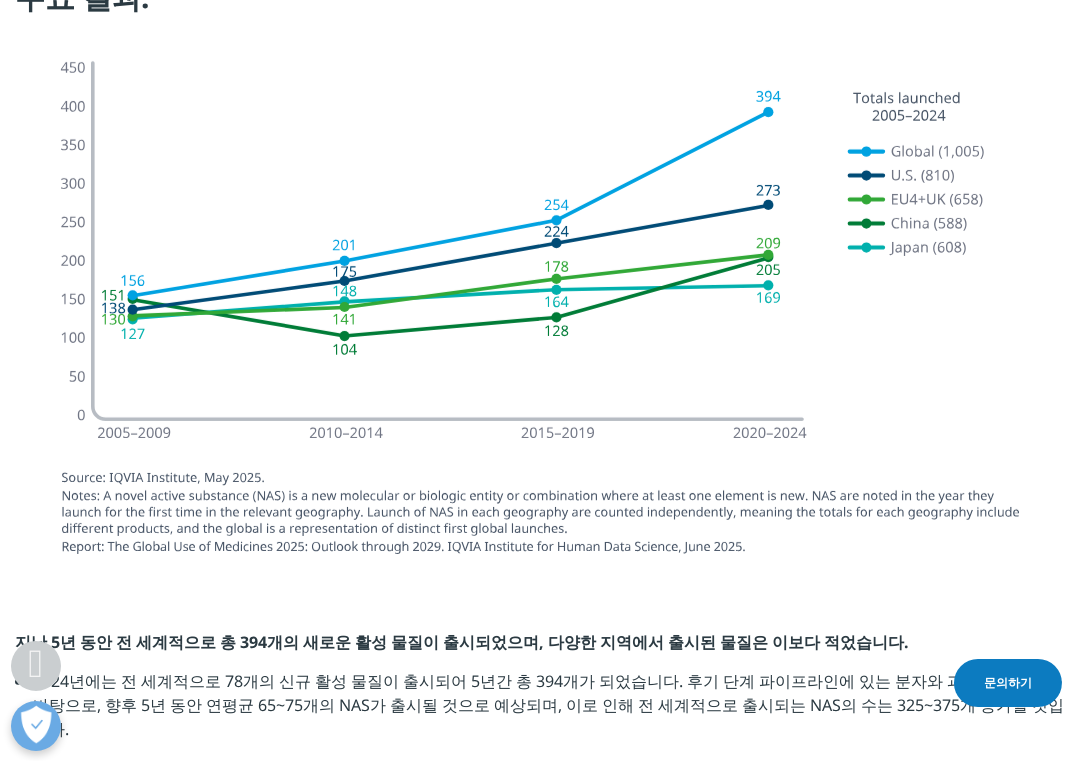 scroll, scrollTop: 2000, scrollLeft: 0, axis: vertical 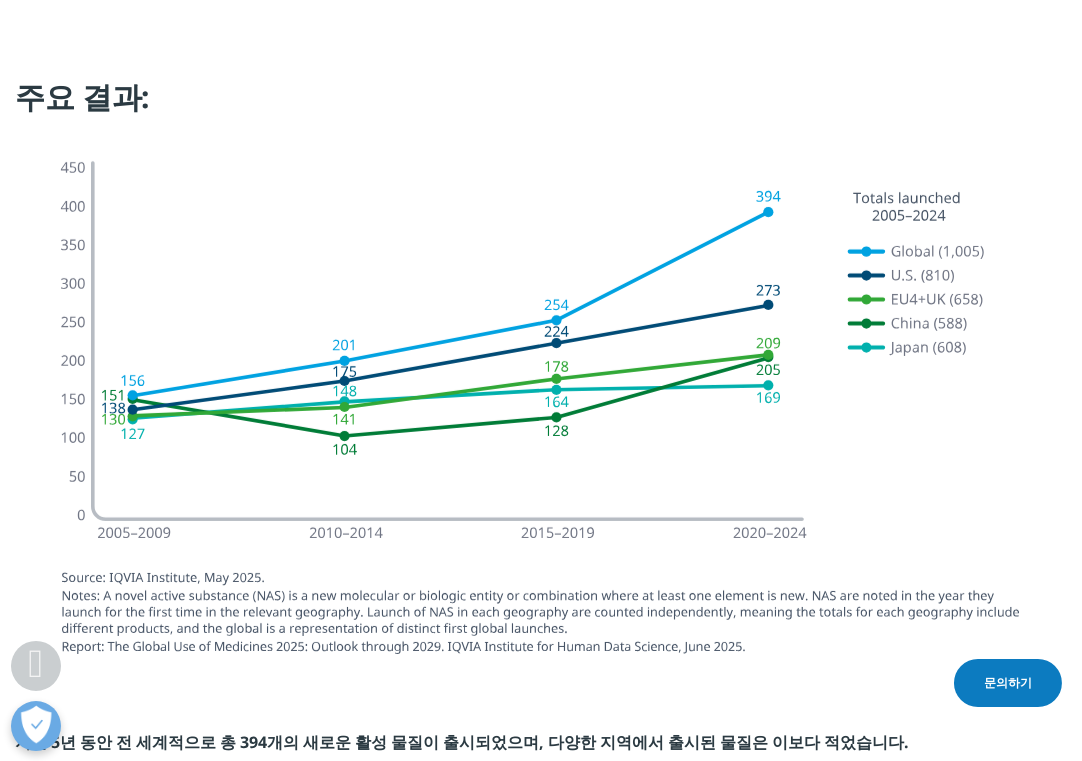 click at bounding box center [541, 404] 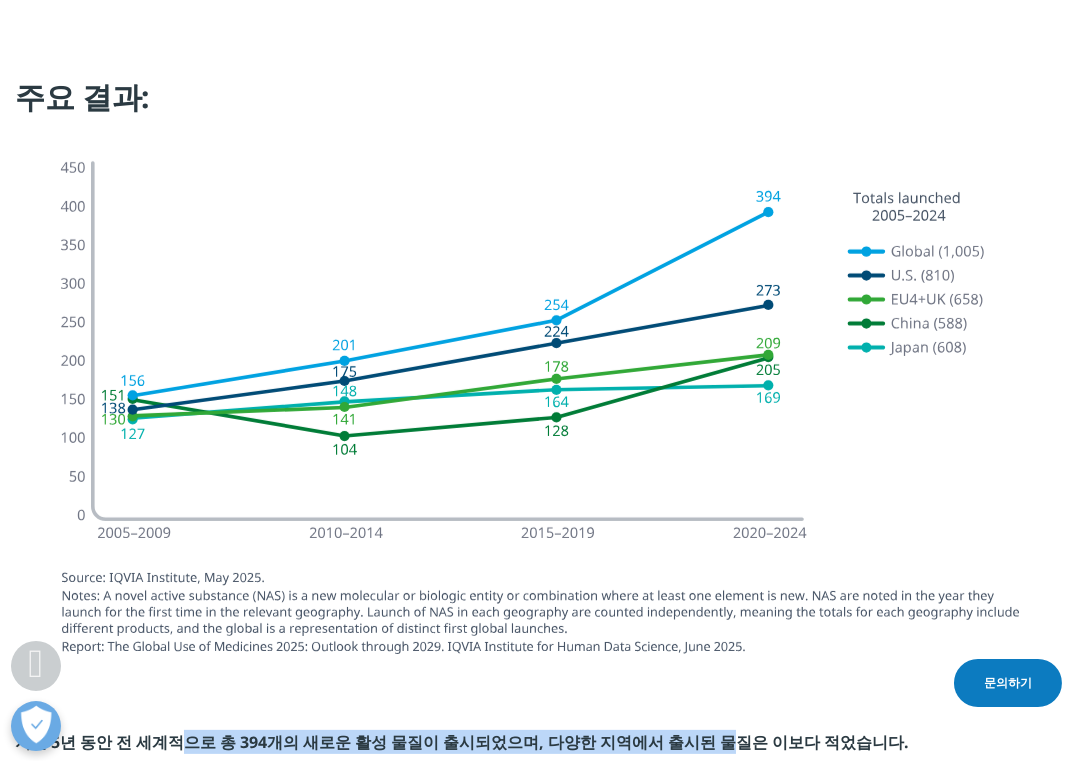 drag, startPoint x: 193, startPoint y: 649, endPoint x: 688, endPoint y: 646, distance: 495.0091 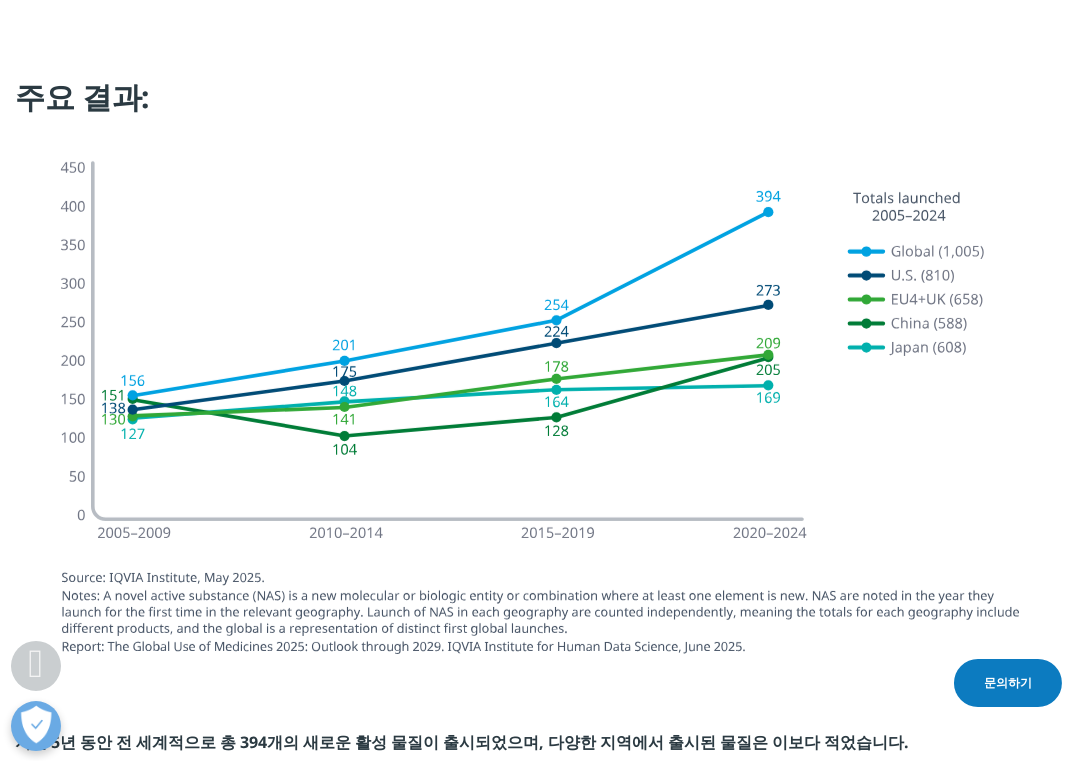 click on "2024년에는 전 세계적으로 78개의 신규 활성 물질이 출시되어 5년간 총 394개가 되었습니다. 후기 단계 파이프라인에 있는 분자와 과거의 성공률을 바탕으로, 향후 5년 동안 연평균 65~75개의 NAS가 출시될 것으로 예상되며, 이로 인해 전 세계적으로 출시되는 NAS의 수는 325~375개 증가할 것입니다." at bounding box center [548, 805] 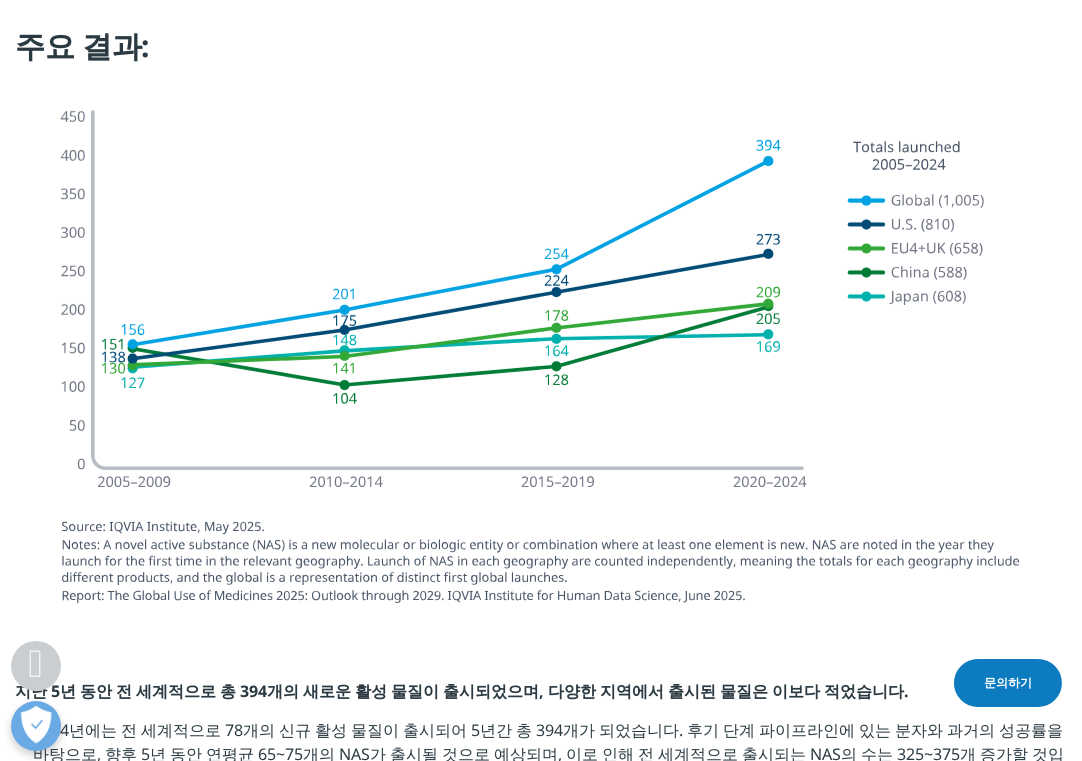 scroll, scrollTop: 2100, scrollLeft: 0, axis: vertical 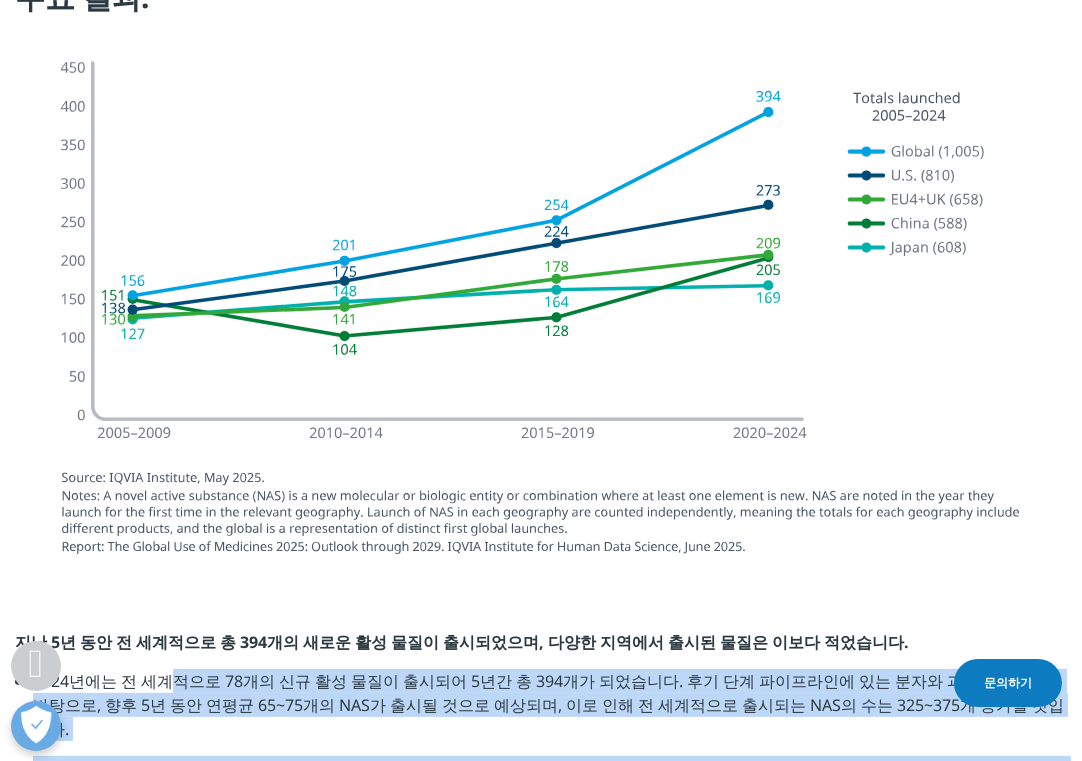 drag, startPoint x: 165, startPoint y: 587, endPoint x: 277, endPoint y: 669, distance: 138.80922 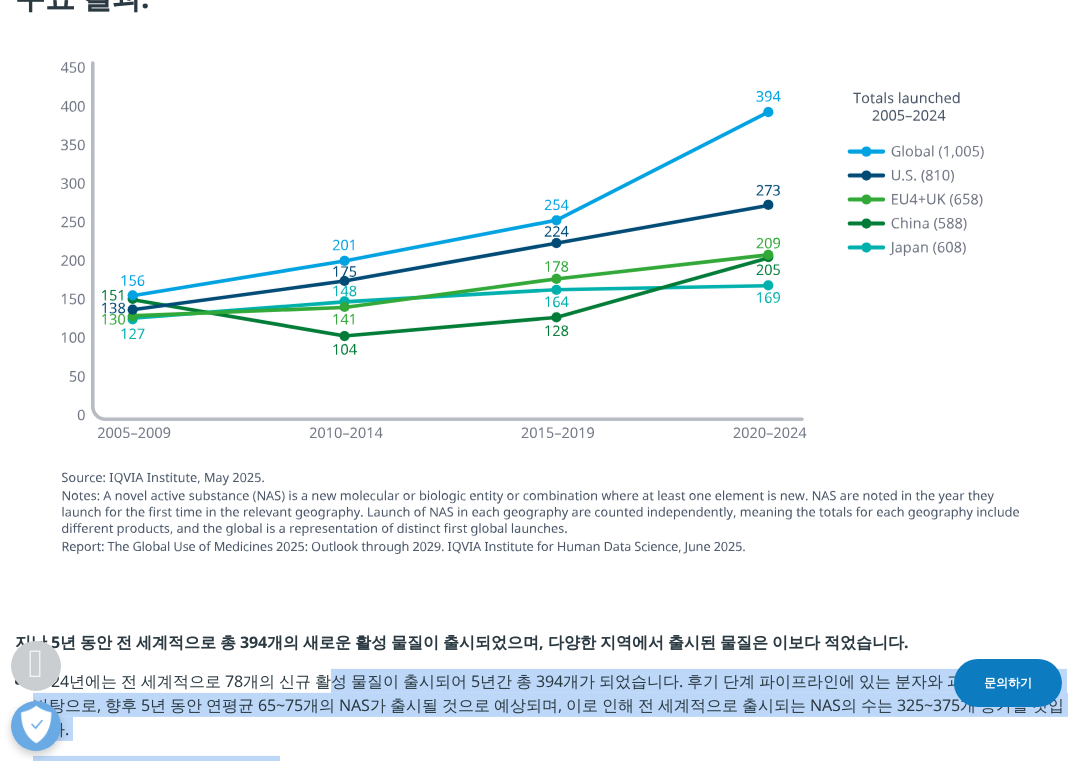 drag, startPoint x: 311, startPoint y: 580, endPoint x: 307, endPoint y: 648, distance: 68.117546 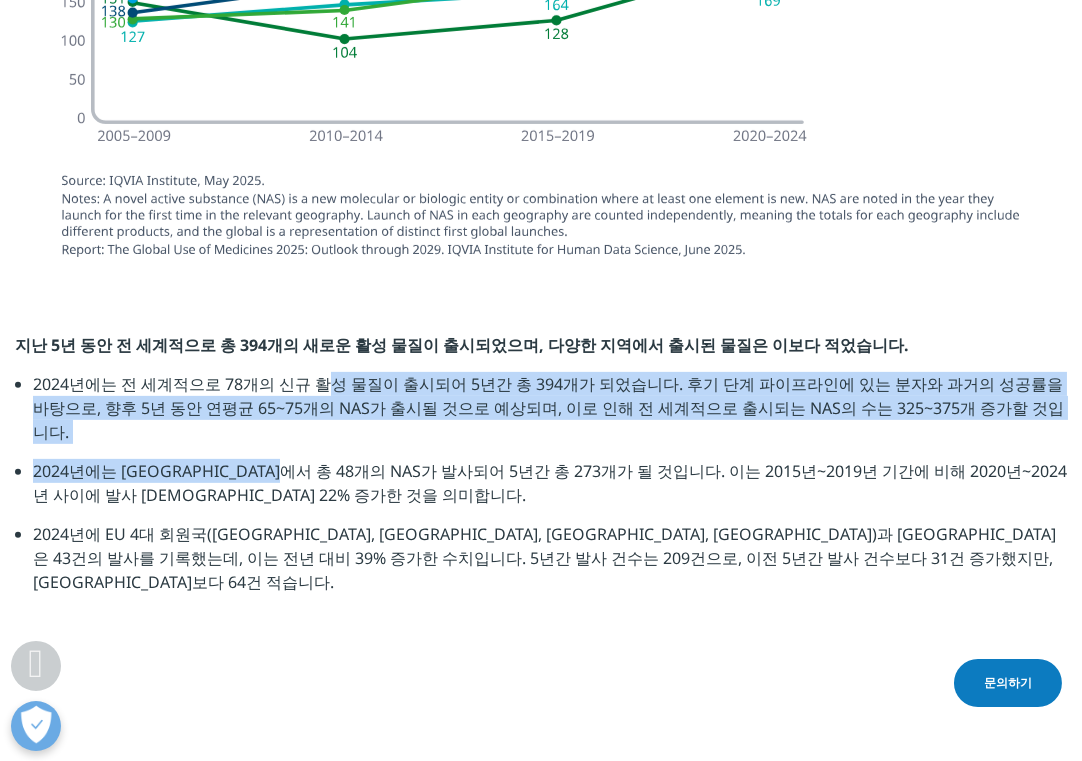scroll, scrollTop: 2700, scrollLeft: 0, axis: vertical 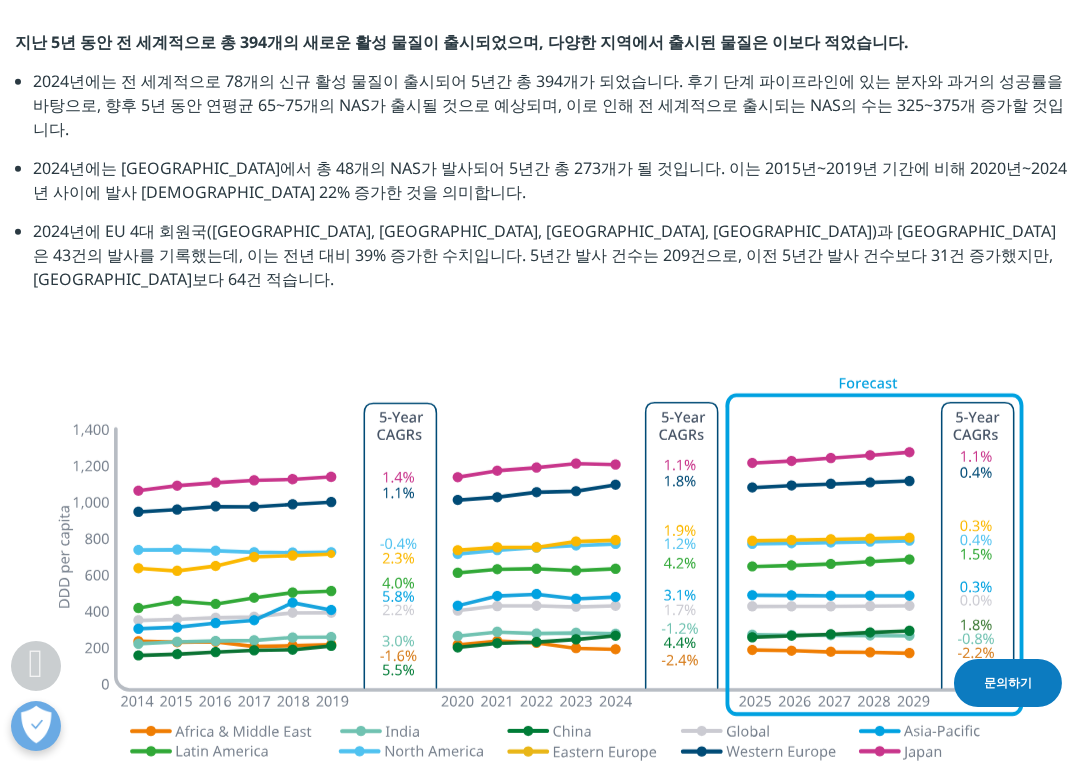click on "2024년에 EU 4대 회원국([GEOGRAPHIC_DATA], [GEOGRAPHIC_DATA], [GEOGRAPHIC_DATA], [GEOGRAPHIC_DATA])과 [GEOGRAPHIC_DATA]은 43건의 발사를 기록했는데, 이는 전년 대비 39% 증가한 수치입니다. 5년간 발사 건수는 209건으로, 이전 5년간 발사 건수보다 31건 증가했지만, [GEOGRAPHIC_DATA]보다 64건 적습니다." at bounding box center [544, 255] 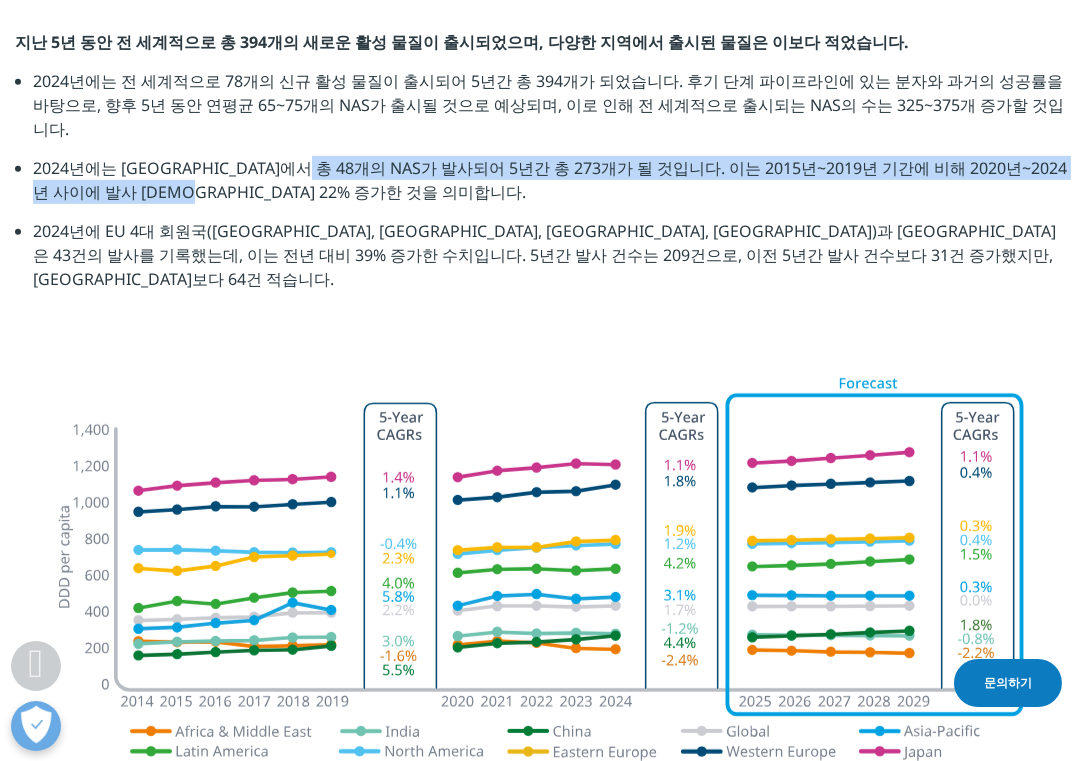 drag, startPoint x: 331, startPoint y: 53, endPoint x: 356, endPoint y: 102, distance: 55.00909 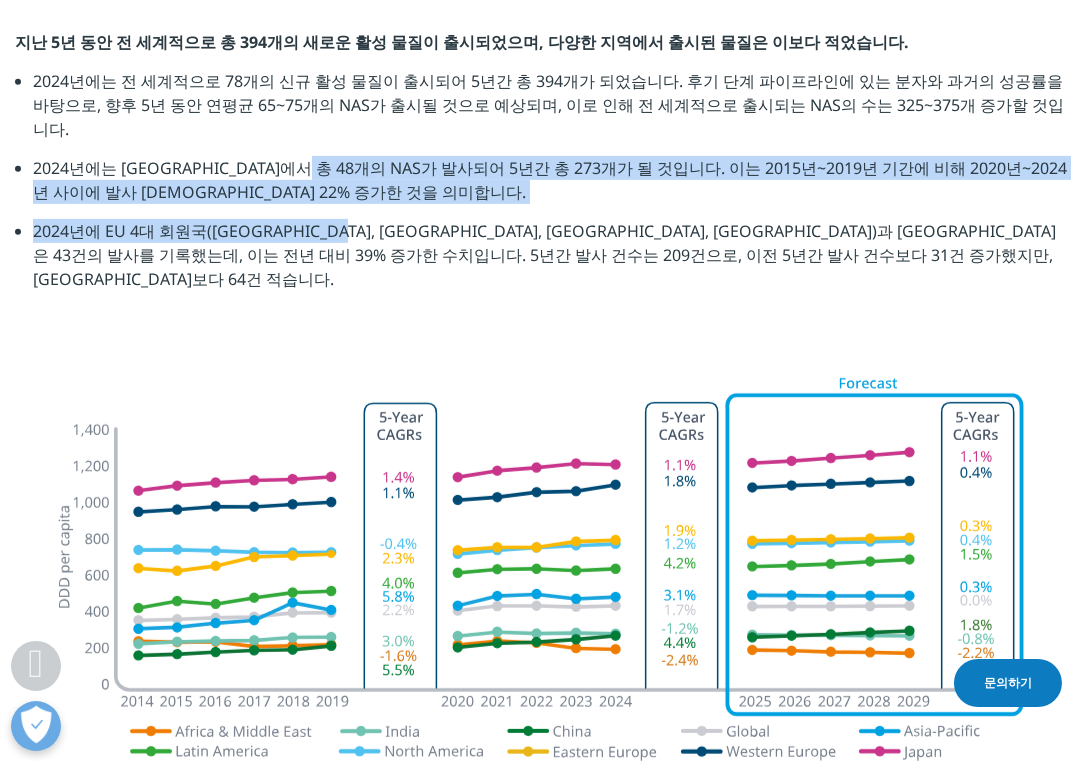click on "2024년에 EU 4대 회원국([GEOGRAPHIC_DATA], [GEOGRAPHIC_DATA], [GEOGRAPHIC_DATA], [GEOGRAPHIC_DATA])과 [GEOGRAPHIC_DATA]은 43건의 발사를 기록했는데, 이는 전년 대비 39% 증가한 수치입니다. 5년간 발사 건수는 209건으로, 이전 5년간 발사 건수보다 31건 증가했지만, [GEOGRAPHIC_DATA]보다 64건 적습니다." at bounding box center (544, 255) 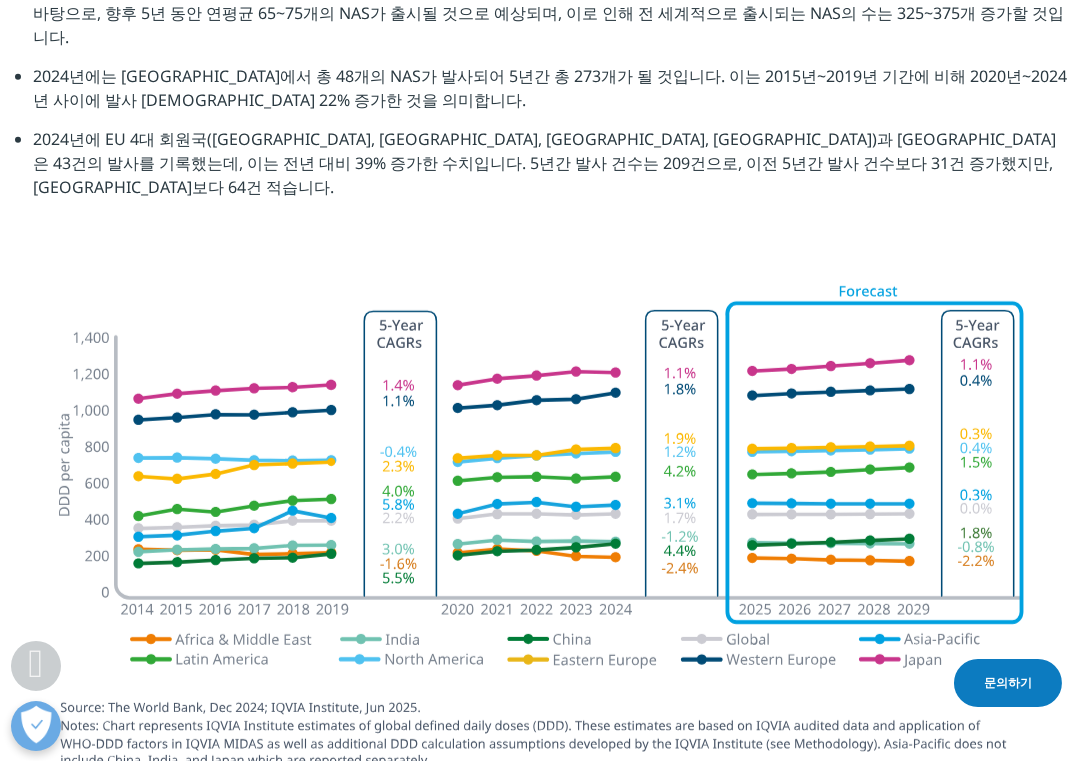 scroll, scrollTop: 3100, scrollLeft: 0, axis: vertical 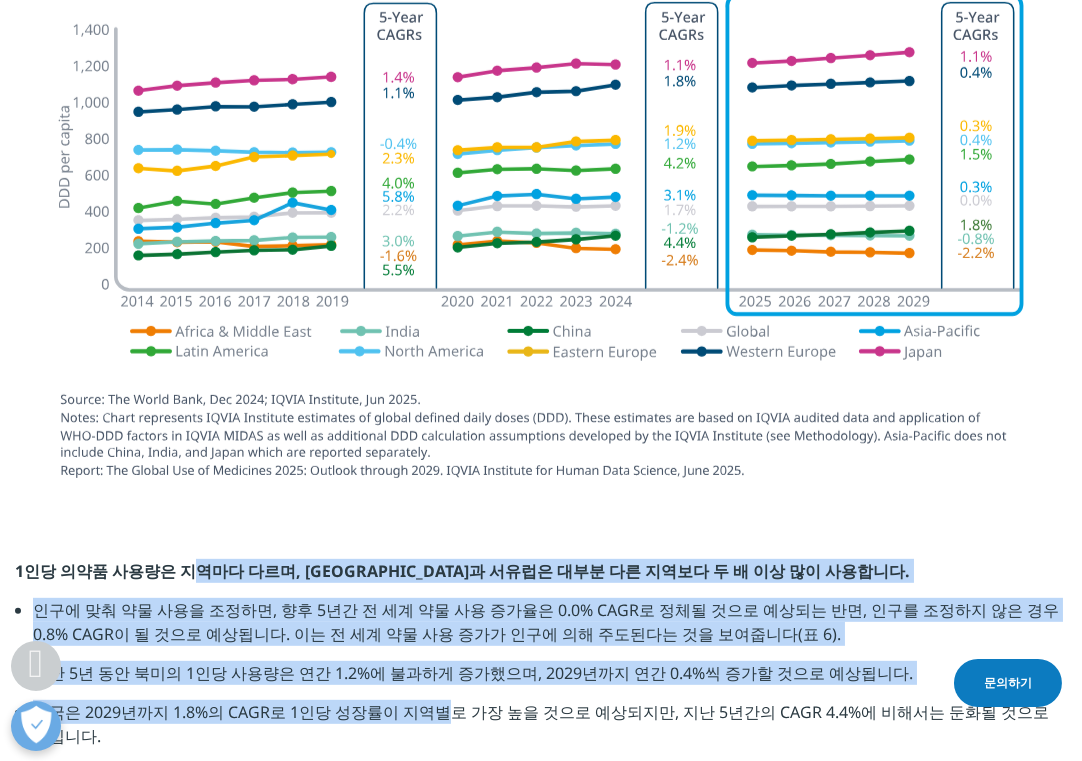 drag, startPoint x: 270, startPoint y: 496, endPoint x: 585, endPoint y: 536, distance: 317.52954 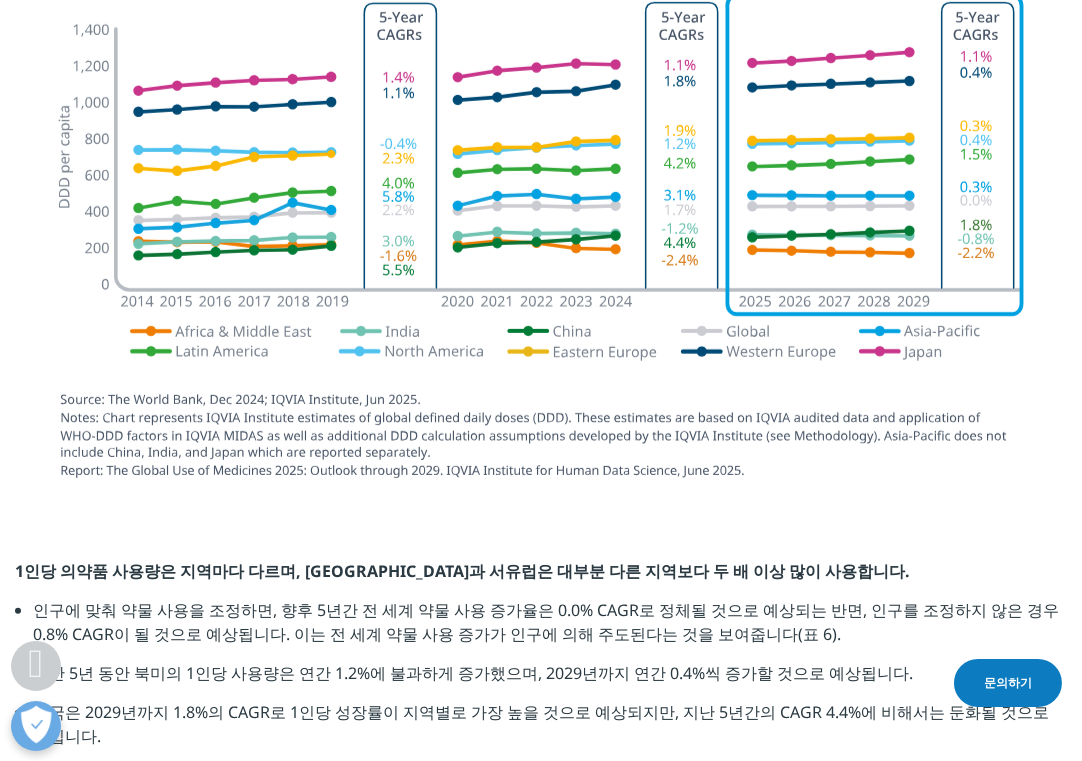 click on "지난 5년 동안 북미의 1인당 사용량은 연간 1.2%에 불과하게 증가했으며, 2029년까지 연간 0.4%씩 증가할 것으로 예상됩니다." at bounding box center [473, 673] 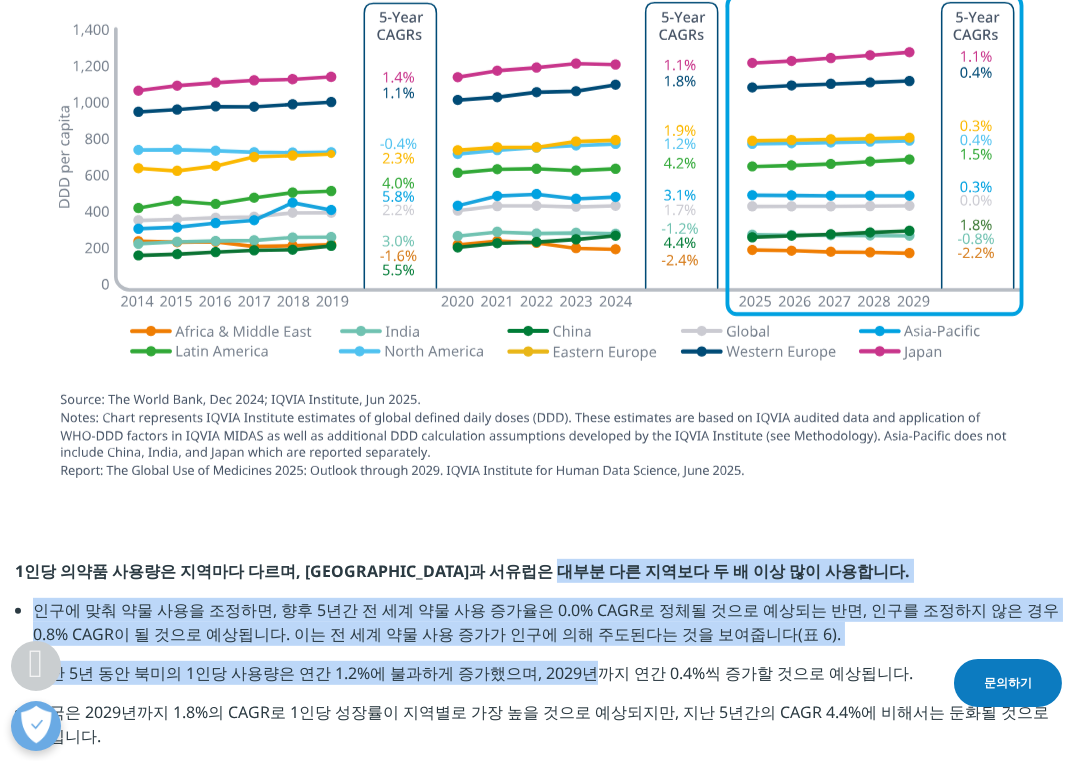 drag, startPoint x: 566, startPoint y: 425, endPoint x: 560, endPoint y: 545, distance: 120.14991 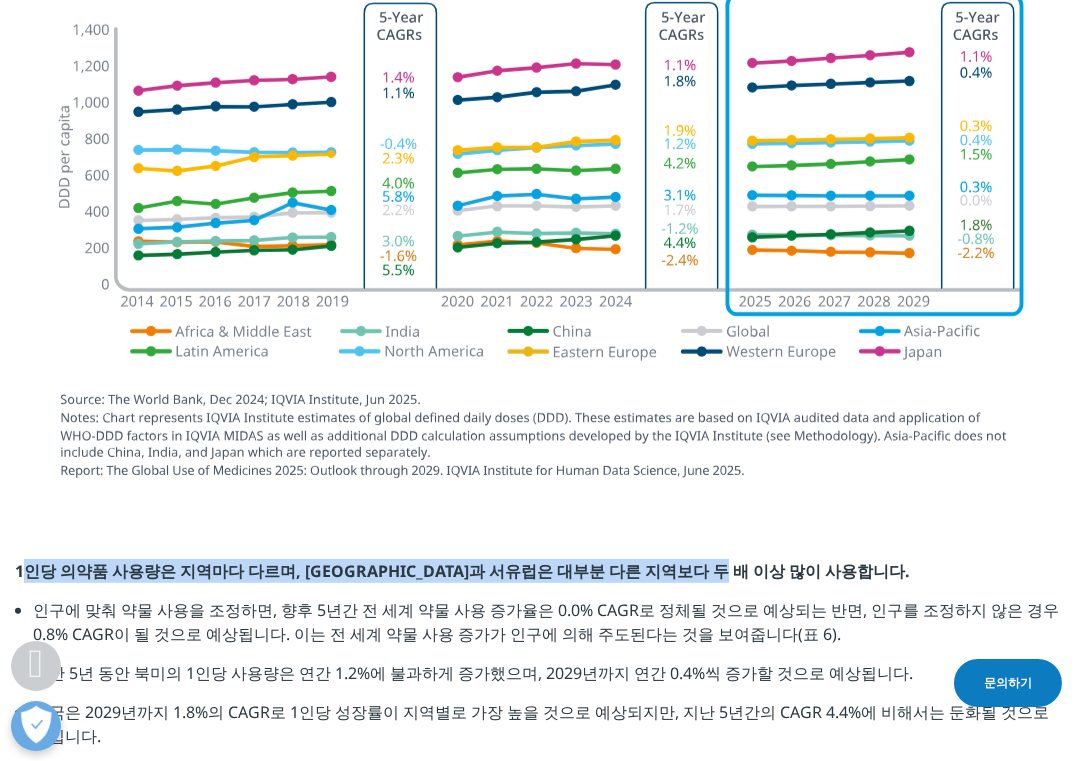 drag, startPoint x: 22, startPoint y: 430, endPoint x: 723, endPoint y: 418, distance: 701.1027 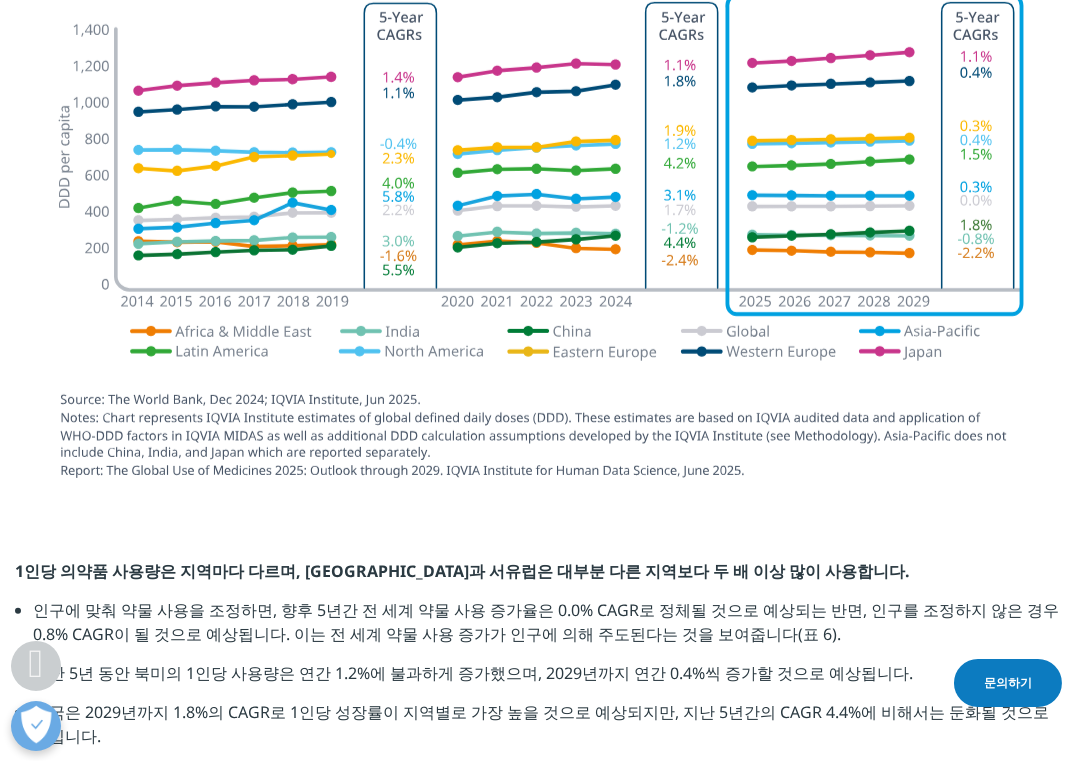 click on "인구에 맞춰 약물 사용을 조정하면, 향후 5년간 전 세계 약물 사용 증가율은 0.0% CAGR로 정체될 것으로 예상되는 반면, 인구를 조정하지 않은 경우 0.8% CAGR이 될 것으로 예상됩니다. 이는 전 세계 약물 사용 증가가 인구에 의해 주도된다는 것을 보여줍니다(표 6)." at bounding box center [546, 622] 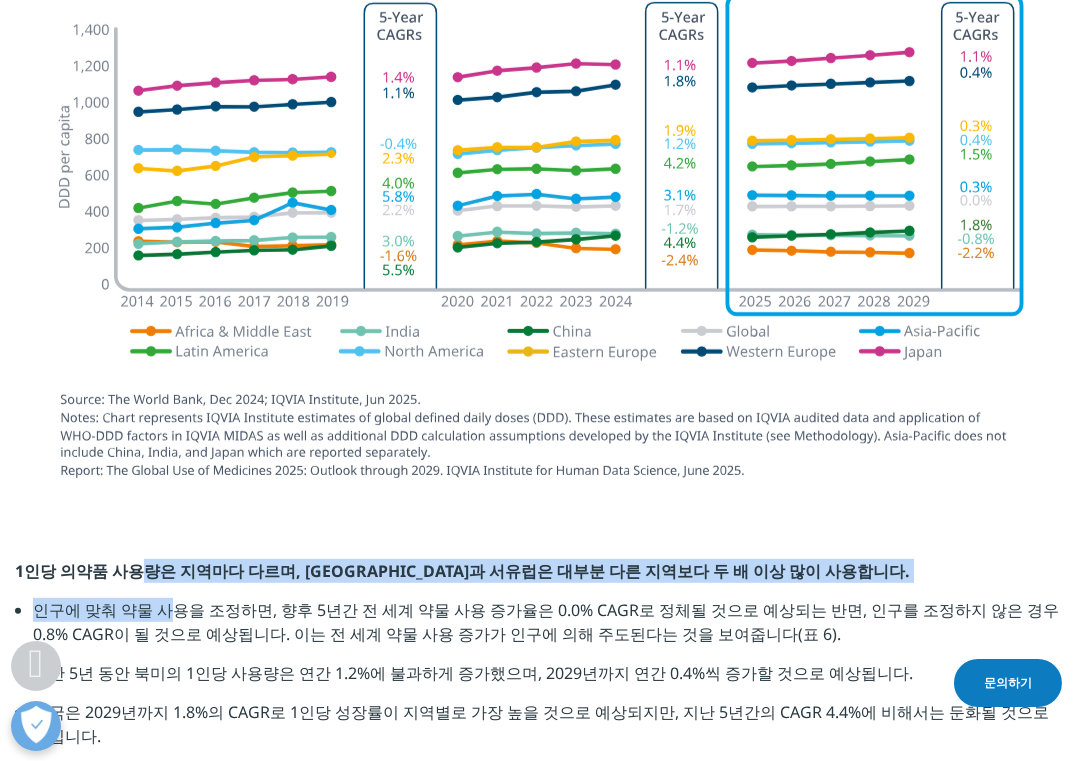 drag, startPoint x: 141, startPoint y: 423, endPoint x: 158, endPoint y: 470, distance: 49.979996 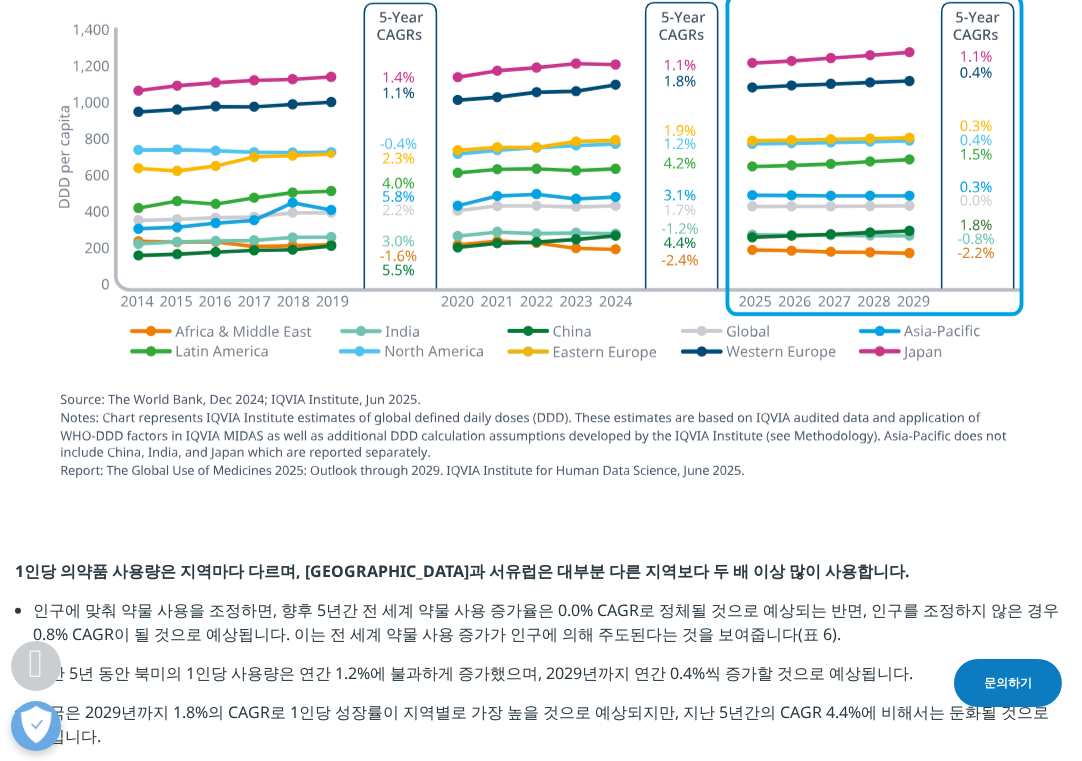 click on "인구에 맞춰 약물 사용을 조정하면, 향후 5년간 전 세계 약물 사용 증가율은 0.0% CAGR로 정체될 것으로 예상되는 반면, 인구를 조정하지 않은 경우 0.8% CAGR이 될 것으로 예상됩니다. 이는 전 세계 약물 사용 증가가 인구에 의해 주도된다는 것을 보여줍니다(표 6)." at bounding box center [550, 629] 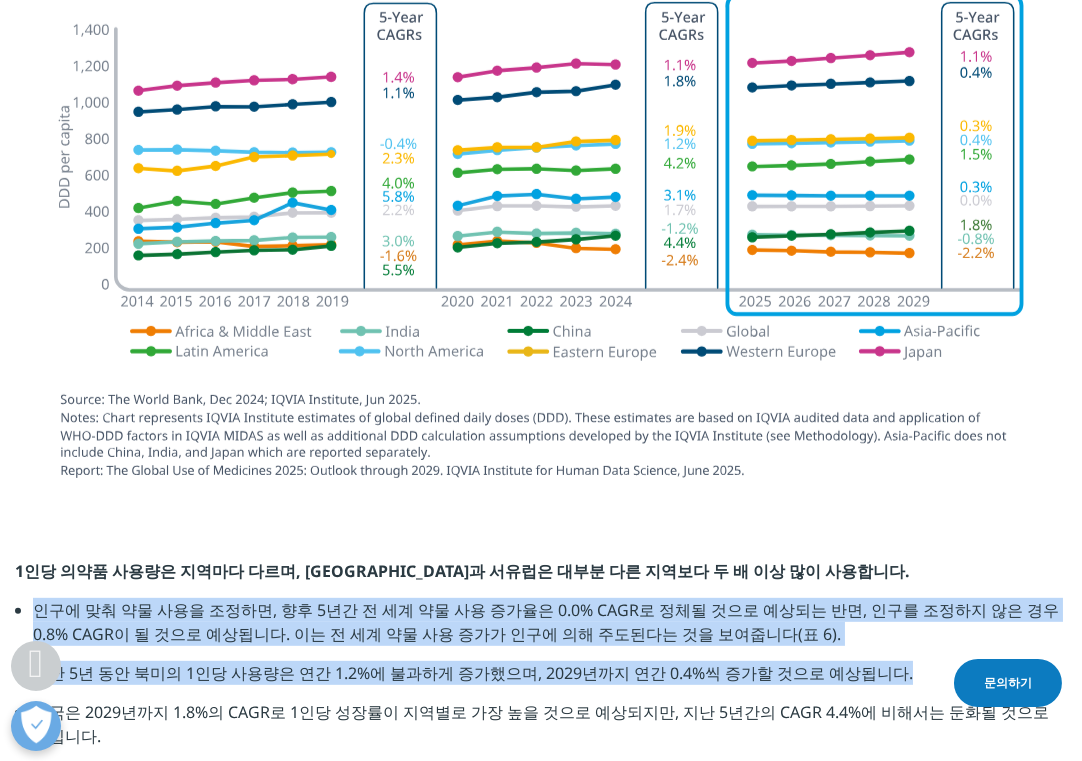 drag, startPoint x: 34, startPoint y: 464, endPoint x: 882, endPoint y: 545, distance: 851.85974 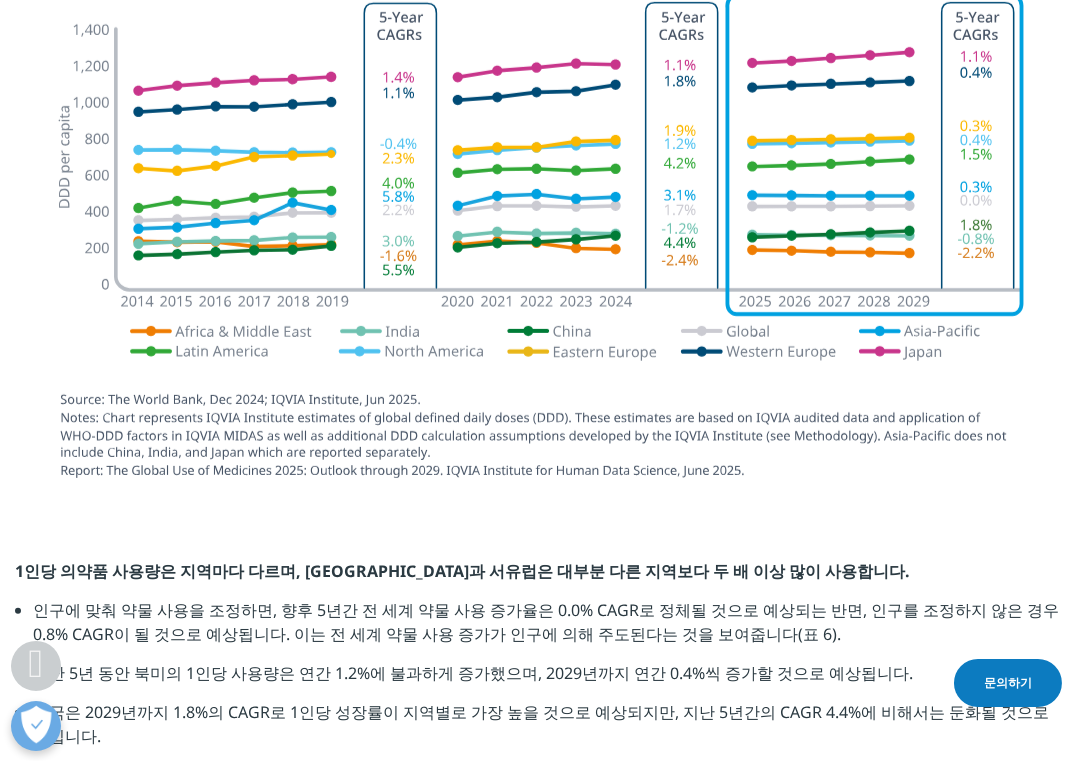 drag, startPoint x: 523, startPoint y: 577, endPoint x: 508, endPoint y: 573, distance: 15.524175 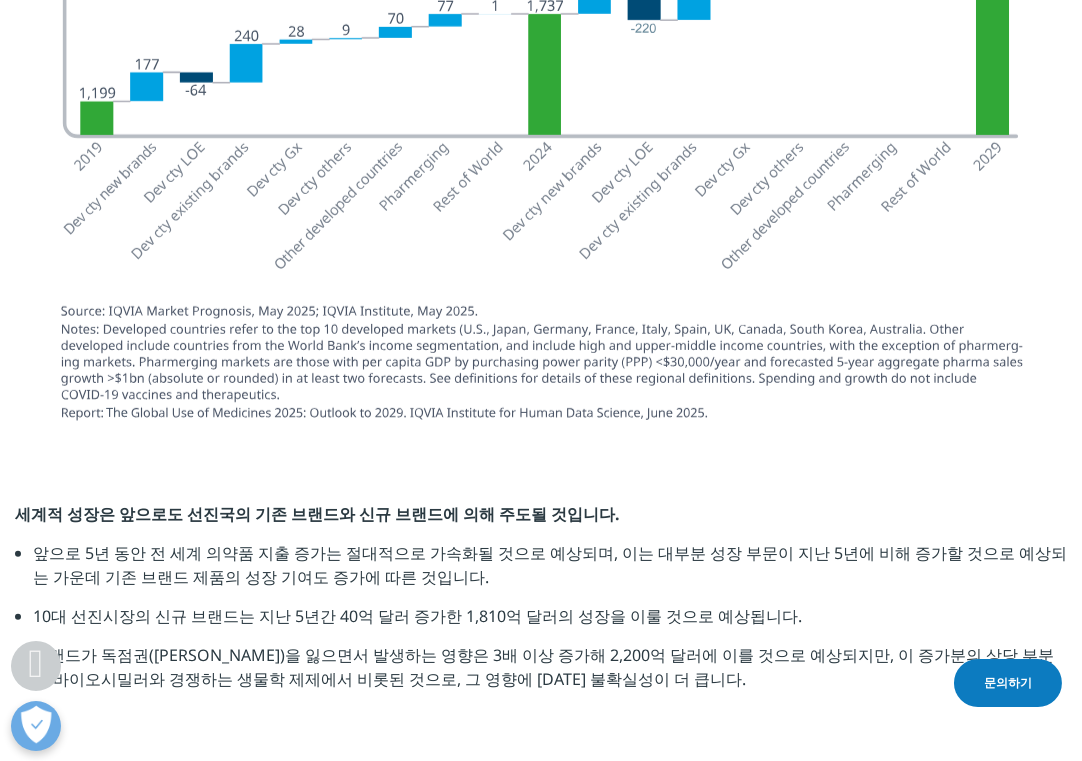 scroll, scrollTop: 4100, scrollLeft: 0, axis: vertical 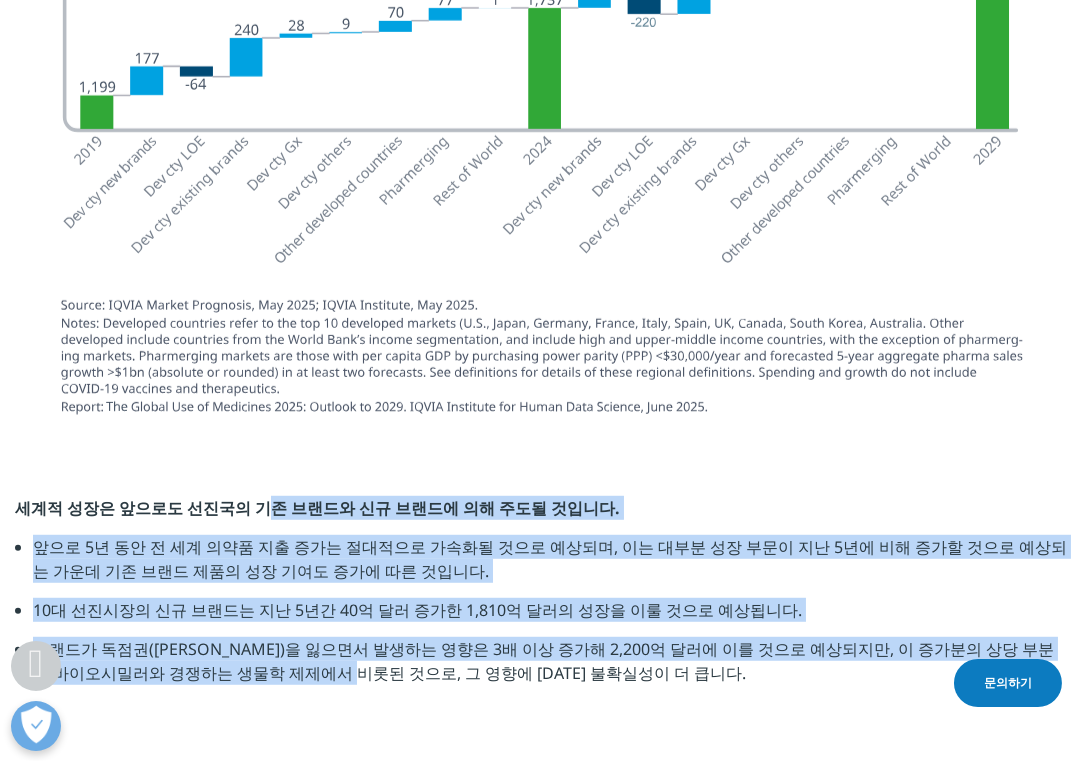 drag, startPoint x: 252, startPoint y: 334, endPoint x: 299, endPoint y: 523, distance: 194.75626 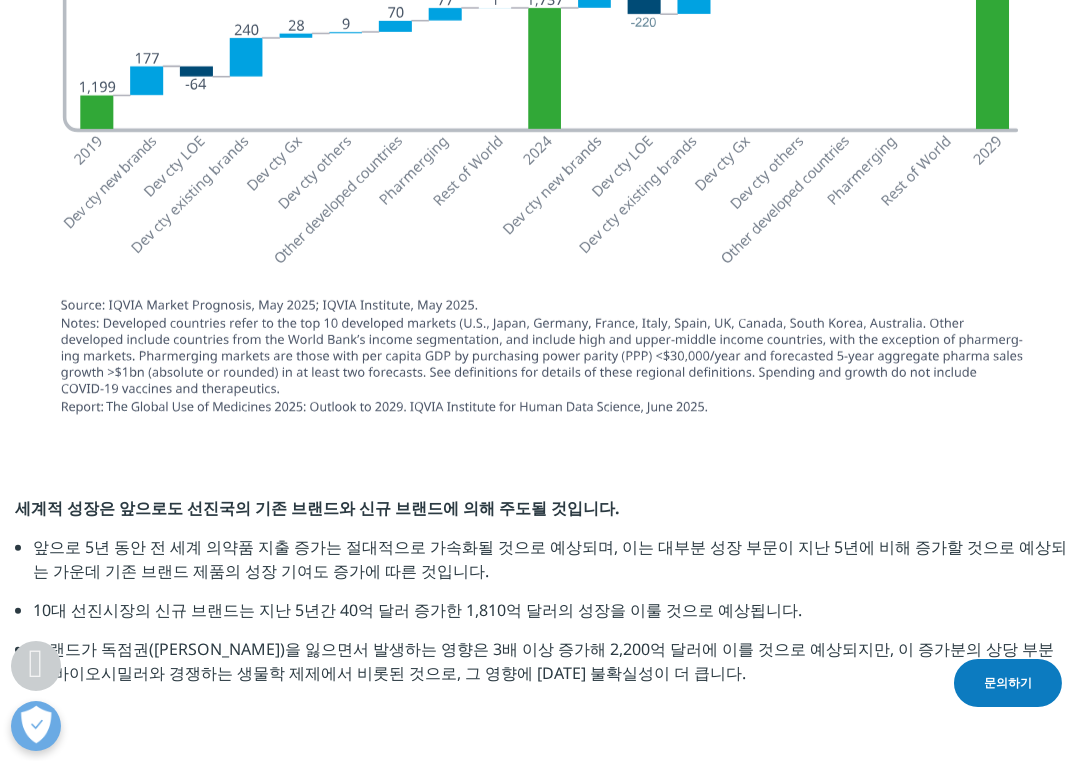 click on "브랜드가 독점권([PERSON_NAME])을 잃으면서 발생하는 영향은 3배 이상 증가해 2,200억 달러에 이를 것으로 예상되지만, 이 증가분의 상당 부분은 바이오시밀러와 경쟁하는 생물학 제제에서 비롯된 것으로, 그 영향에 [DATE] 불확실성이 더 큽니다." at bounding box center [543, 661] 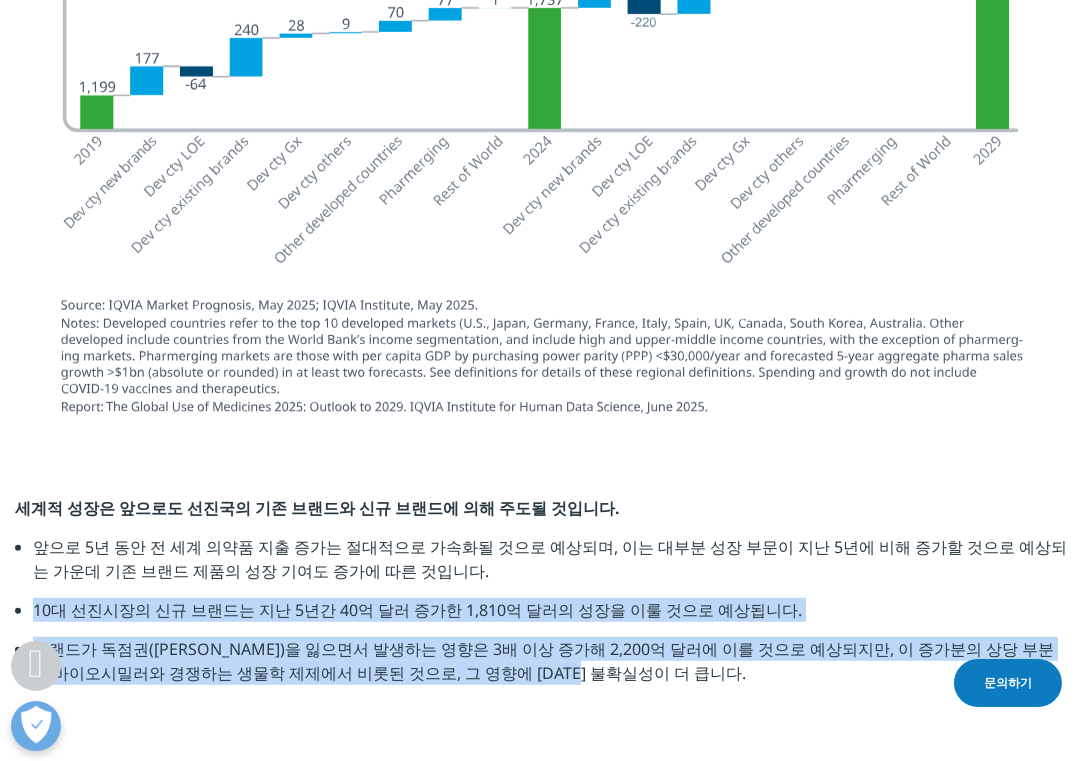 drag, startPoint x: 562, startPoint y: 497, endPoint x: 500, endPoint y: 372, distance: 139.53136 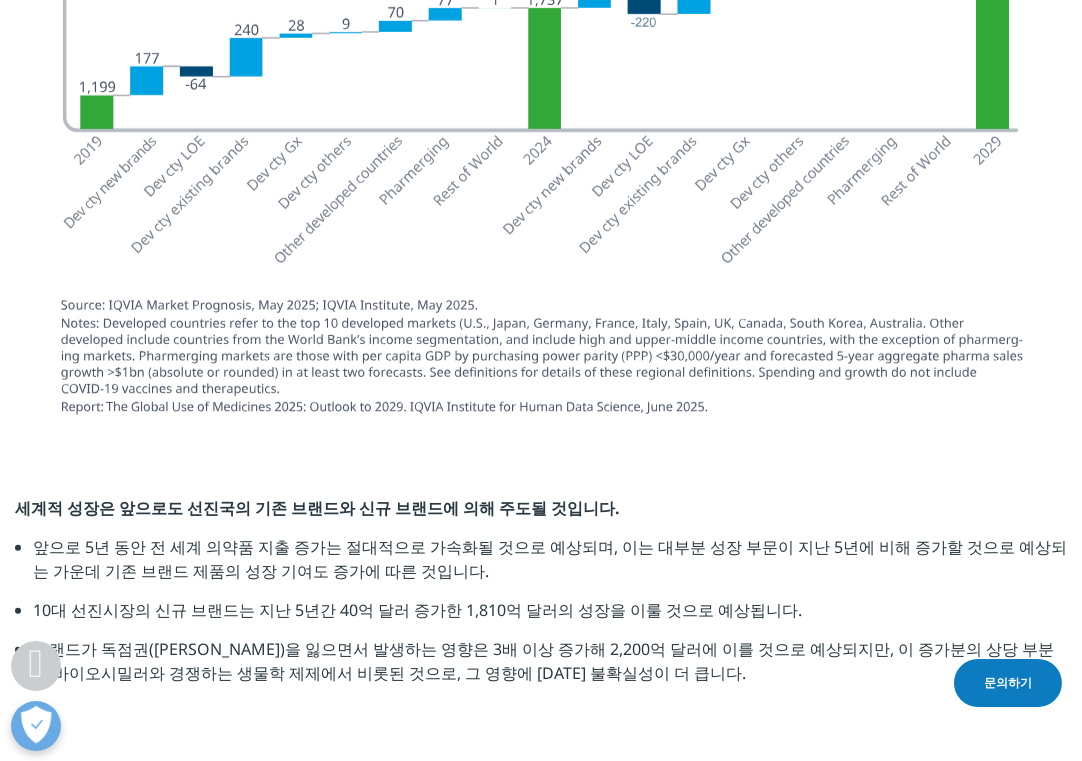 click on "앞으로 5년 동안 전 세계 의약품 지출 증가는 절대적으로 가속화될 것으로 예상되며, 이는 대부분 성장 부문이 지난 5년에 비해 증가할 것으로 예상되는 가운데 기존 브랜드 제품의 성장 기여도 증가에 따른 것입니다." at bounding box center (550, 559) 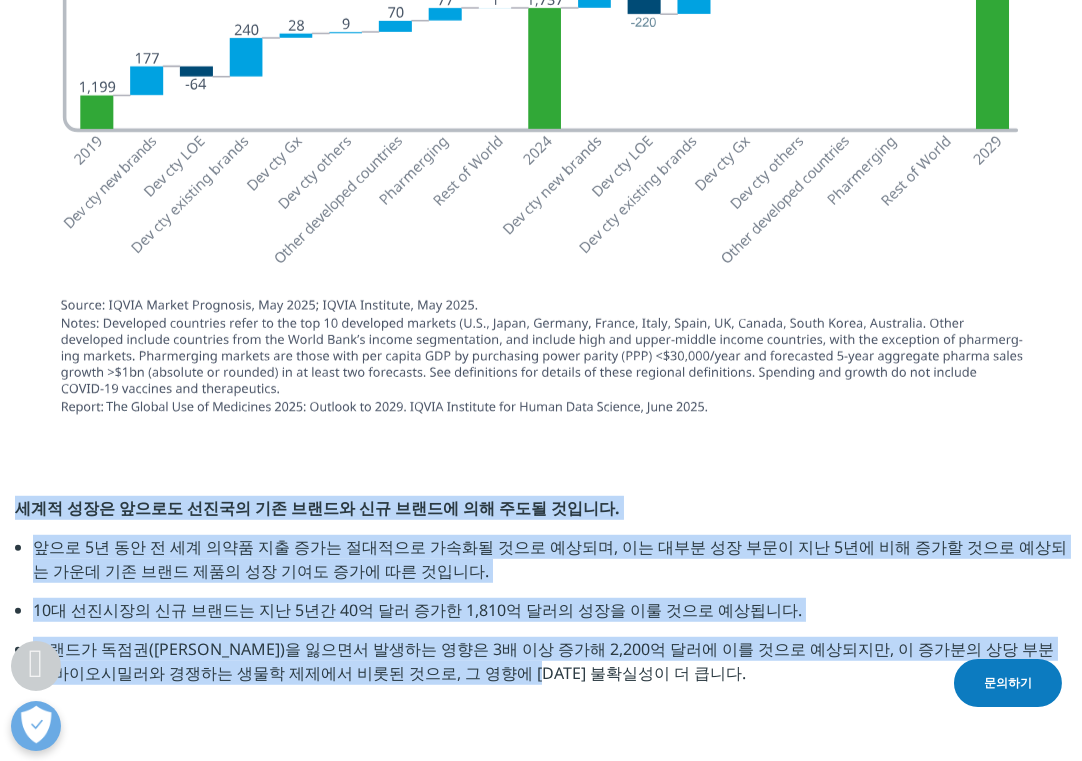 drag, startPoint x: 15, startPoint y: 338, endPoint x: 475, endPoint y: 504, distance: 489.0358 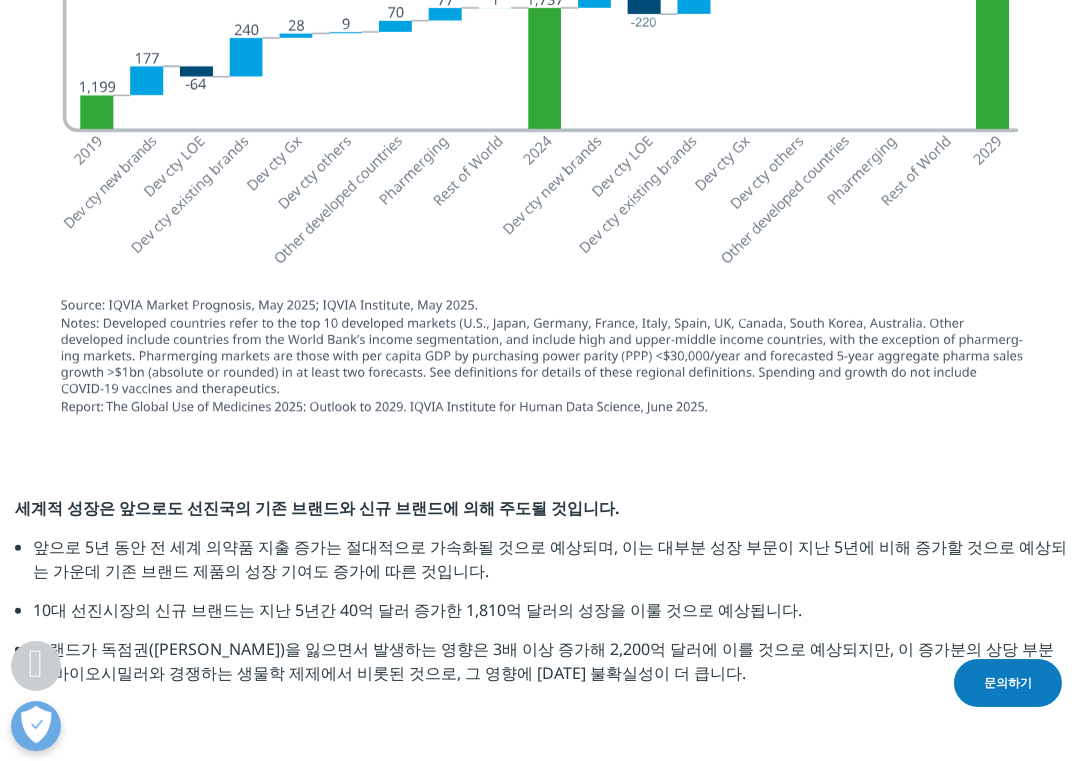click on "브랜드가 독점권([PERSON_NAME])을 잃으면서 발생하는 영향은 3배 이상 증가해 2,200억 달러에 이를 것으로 예상되지만, 이 증가분의 상당 부분은 바이오시밀러와 경쟁하는 생물학 제제에서 비롯된 것으로, 그 영향에 [DATE] 불확실성이 더 큽니다." at bounding box center (543, 661) 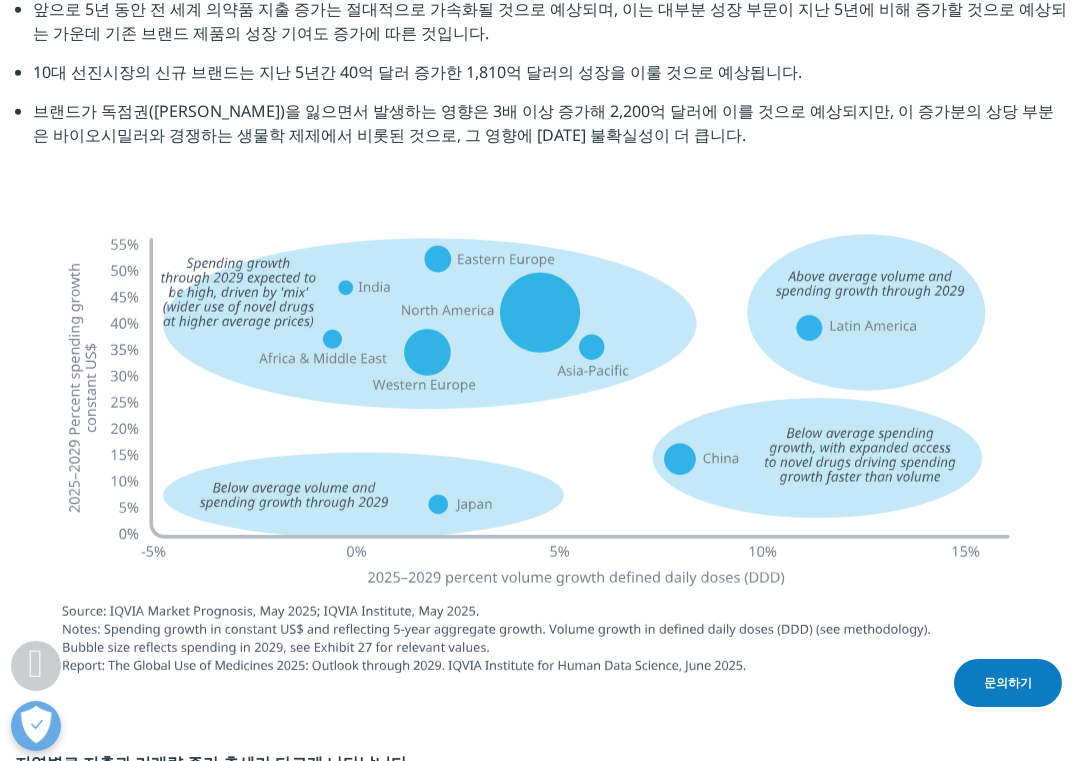scroll, scrollTop: 4900, scrollLeft: 0, axis: vertical 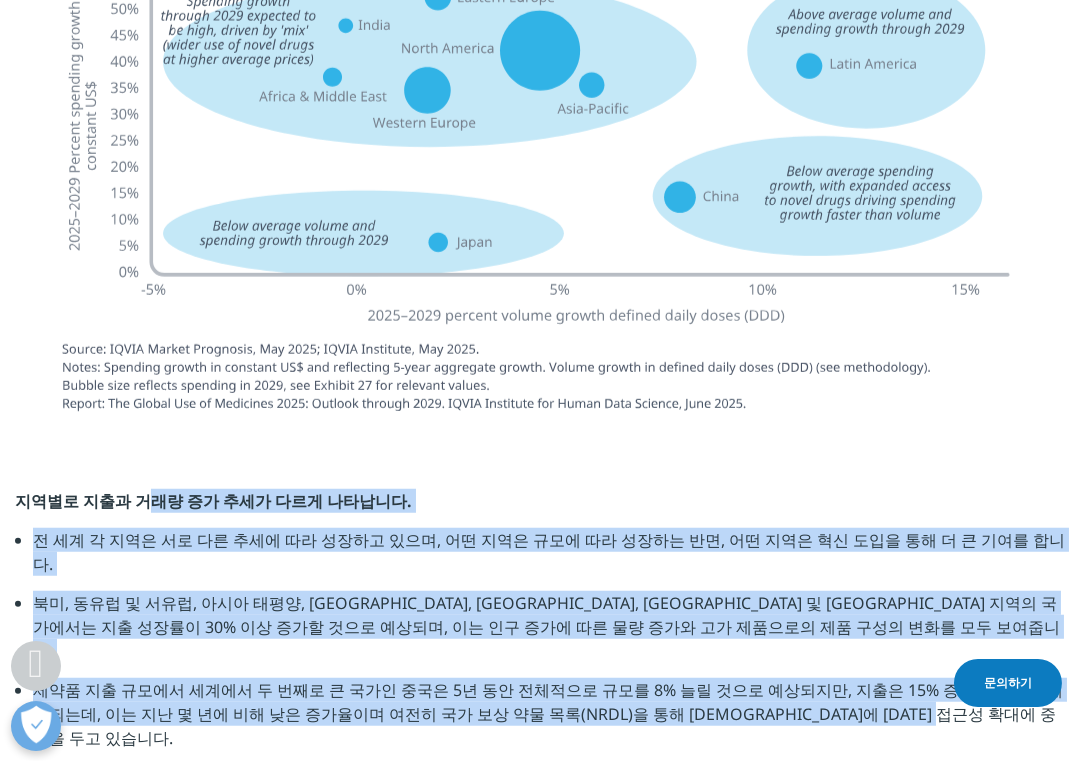 drag, startPoint x: 141, startPoint y: 331, endPoint x: 941, endPoint y: 508, distance: 819.3467 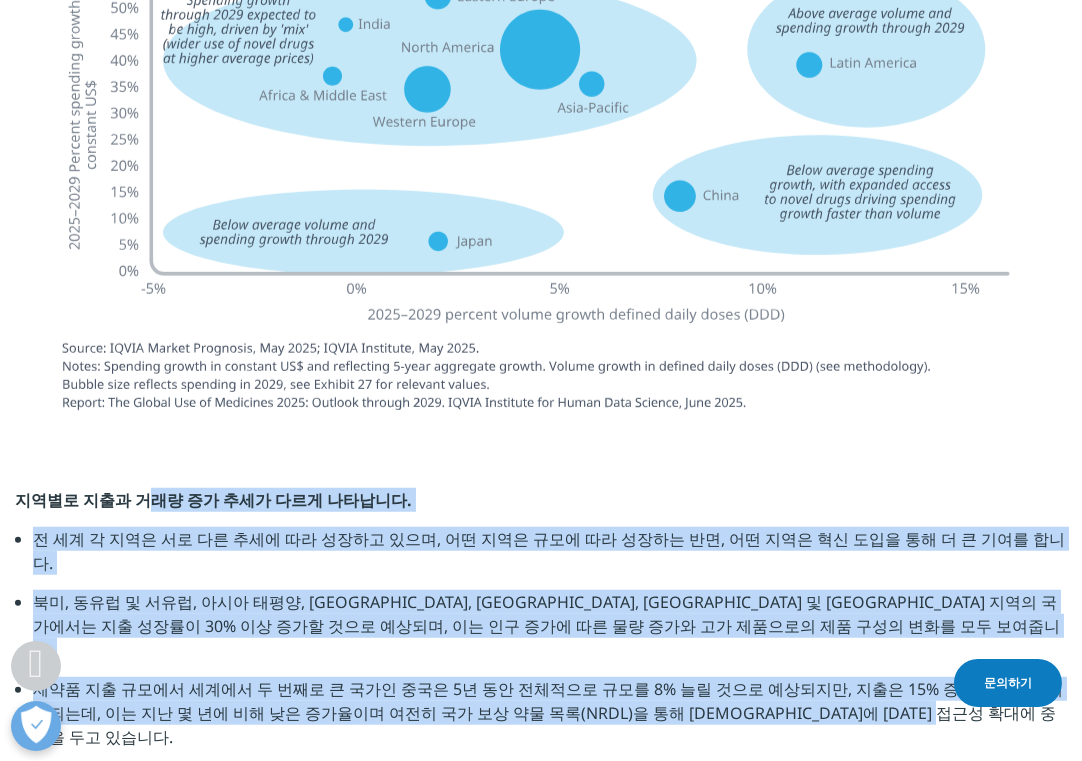 click on "지역별로 지출과 거래량 증가 추세가 다르게 나타납니다.
전 세계 각 지역은 서로 다른 추세에 따라 성장하고 있으며, 어떤 지역은 규모에 따라 성장하는 반면, 어떤 지역은 혁신 도입을 통해 더 큰 기여를 합니다.
[GEOGRAPHIC_DATA], 동유럽 및 서유럽, 아시아 태평양, [GEOGRAPHIC_DATA], [GEOGRAPHIC_DATA], [GEOGRAPHIC_DATA] 및 [GEOGRAPHIC_DATA] 지역의 국가에서는 지출 성장률이 30% 이상 증가할 것으로 예상되며, 이는 인구 증가에 따른 물량 증가와 고가 제품으로의 제품 구성의 변화를 모두 보여줍니다.
제약품 지출 규모에서 세계에서 두 번째로 큰 국가인 중국은 5년 동안 전체적으로 규모를 8% 늘릴 것으로 예상되지만, 지출은 15% 증가할 [DEMOGRAPHIC_DATA]되는데, 이는 지난 몇 년에 비해 낮은 증가율이며 여전히 국가 보상 약물 목록(NRDL)을 통해 [DEMOGRAPHIC_DATA]에 [DATE] 접근성 확대에 중점을 두고 있습니다." at bounding box center [541, 627] 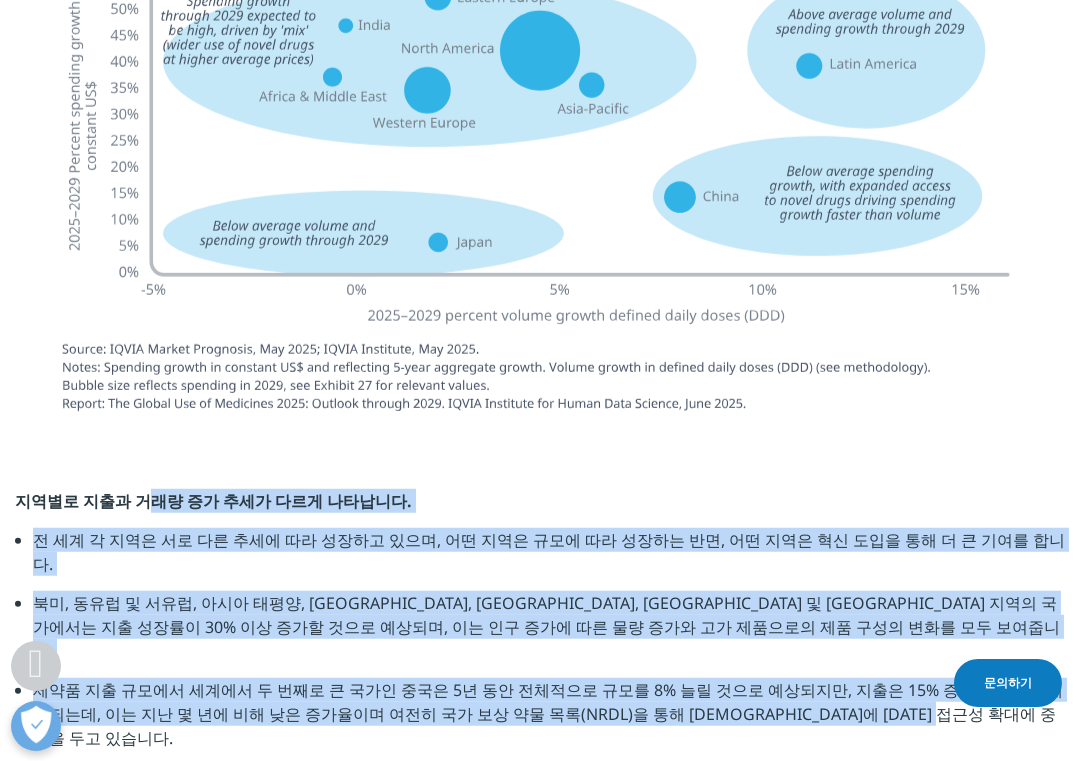 click on "제약품 지출 규모에서 세계에서 두 번째로 큰 국가인 중국은 5년 동안 전체적으로 규모를 8% 늘릴 것으로 예상되지만, 지출은 15% 증가할 것으로 예상되는데, 이는 지난 몇 년에 비해 낮은 증가율이며 여전히 국가 보상 약물 목록(NRDL)을 통해 [DEMOGRAPHIC_DATA]에 [DATE] 접근성 확대에 중점을 두고 있습니다." at bounding box center (548, 714) 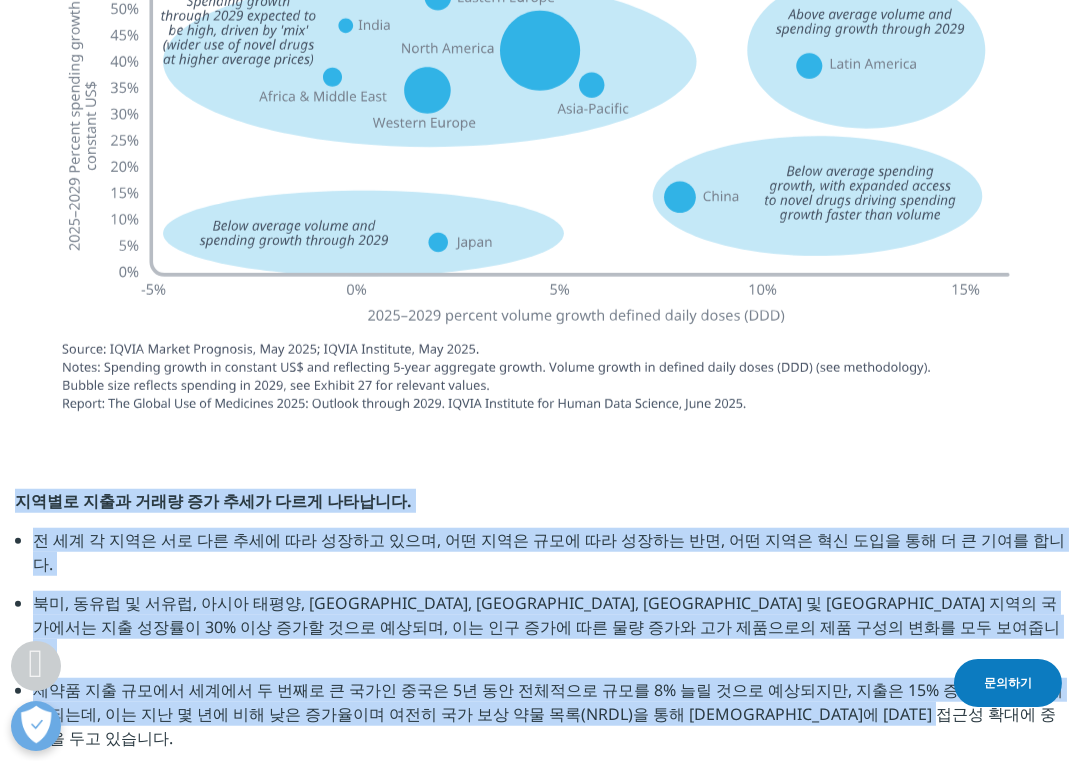 drag, startPoint x: 15, startPoint y: 334, endPoint x: 937, endPoint y: 490, distance: 935.10425 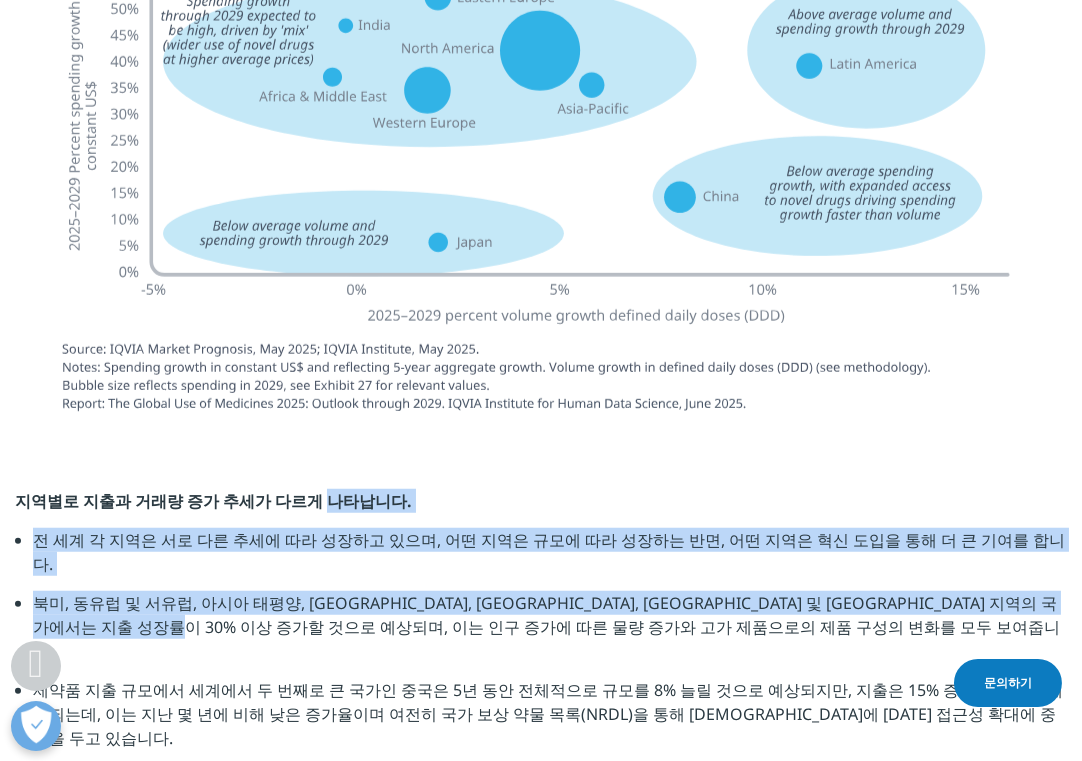 drag, startPoint x: 305, startPoint y: 336, endPoint x: 370, endPoint y: 491, distance: 168.07736 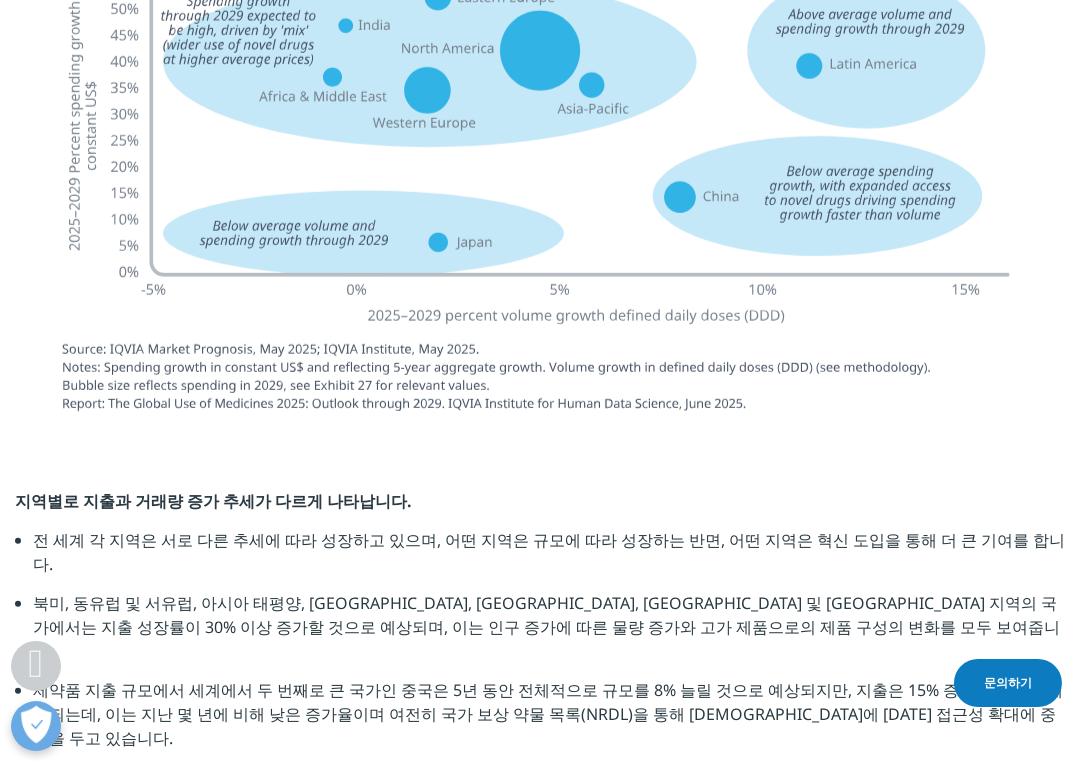 click on "제약품 지출 규모에서 세계에서 두 번째로 큰 국가인 중국은 5년 동안 전체적으로 규모를 8% 늘릴 것으로 예상되지만, 지출은 15% 증가할 것으로 예상되는데, 이는 지난 몇 년에 비해 낮은 증가율이며 여전히 국가 보상 약물 목록(NRDL)을 통해 [DEMOGRAPHIC_DATA]에 [DATE] 접근성 확대에 중점을 두고 있습니다." at bounding box center (548, 714) 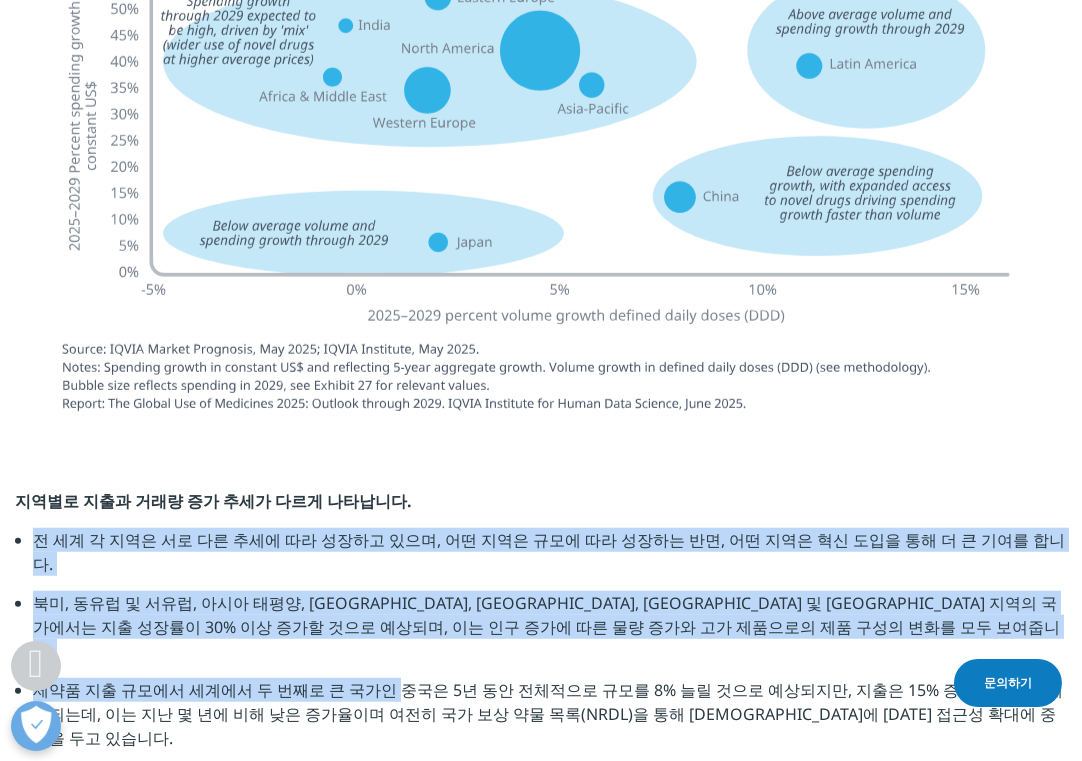 drag, startPoint x: 374, startPoint y: 461, endPoint x: 385, endPoint y: 491, distance: 31.95309 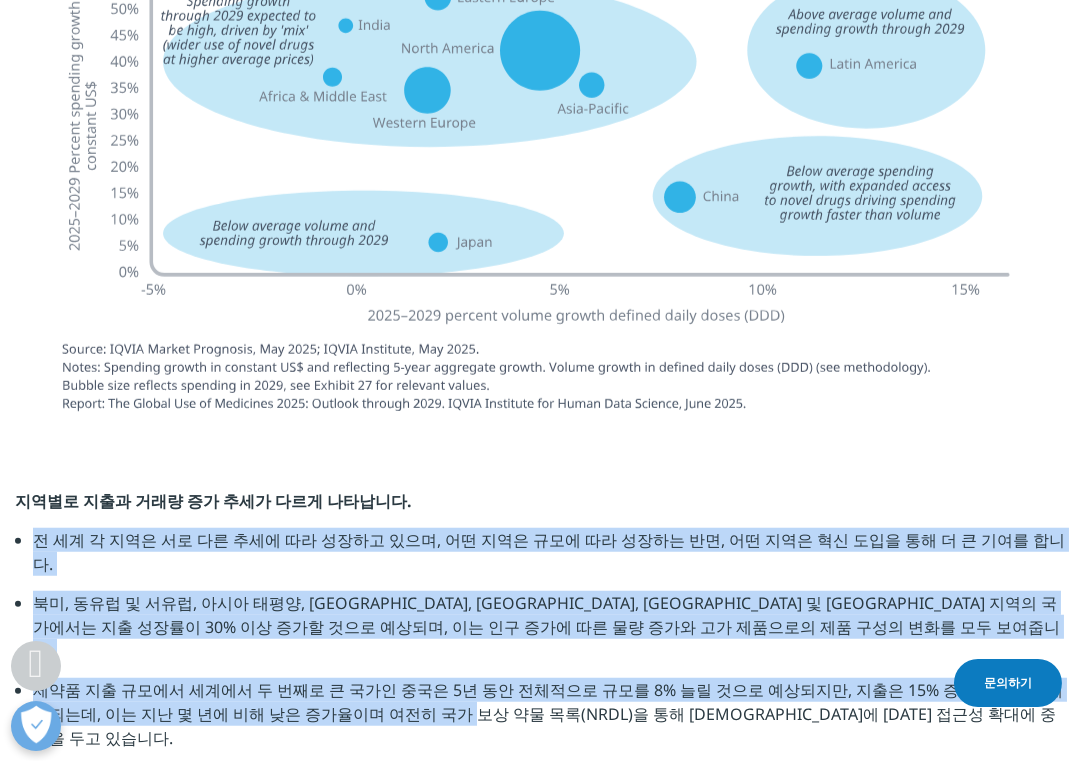 click on "제약품 지출 규모에서 세계에서 두 번째로 큰 국가인 중국은 5년 동안 전체적으로 규모를 8% 늘릴 것으로 예상되지만, 지출은 15% 증가할 것으로 예상되는데, 이는 지난 몇 년에 비해 낮은 증가율이며 여전히 국가 보상 약물 목록(NRDL)을 통해 [DEMOGRAPHIC_DATA]에 [DATE] 접근성 확대에 중점을 두고 있습니다." at bounding box center [548, 714] 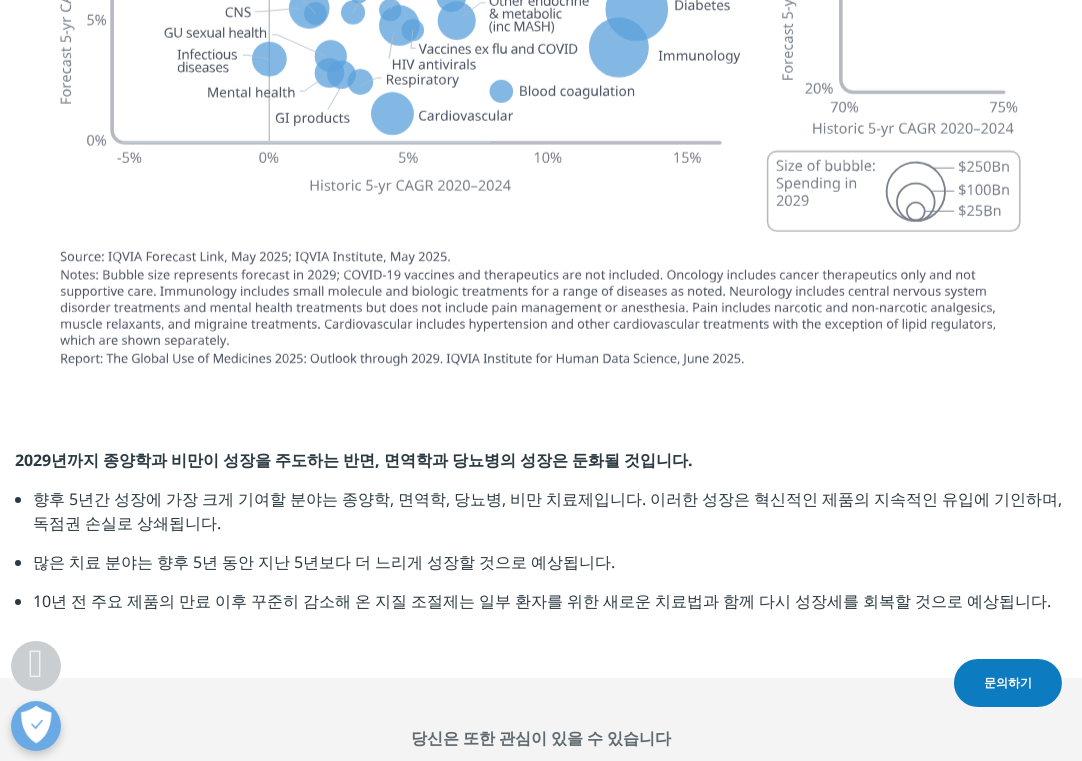 scroll, scrollTop: 5900, scrollLeft: 0, axis: vertical 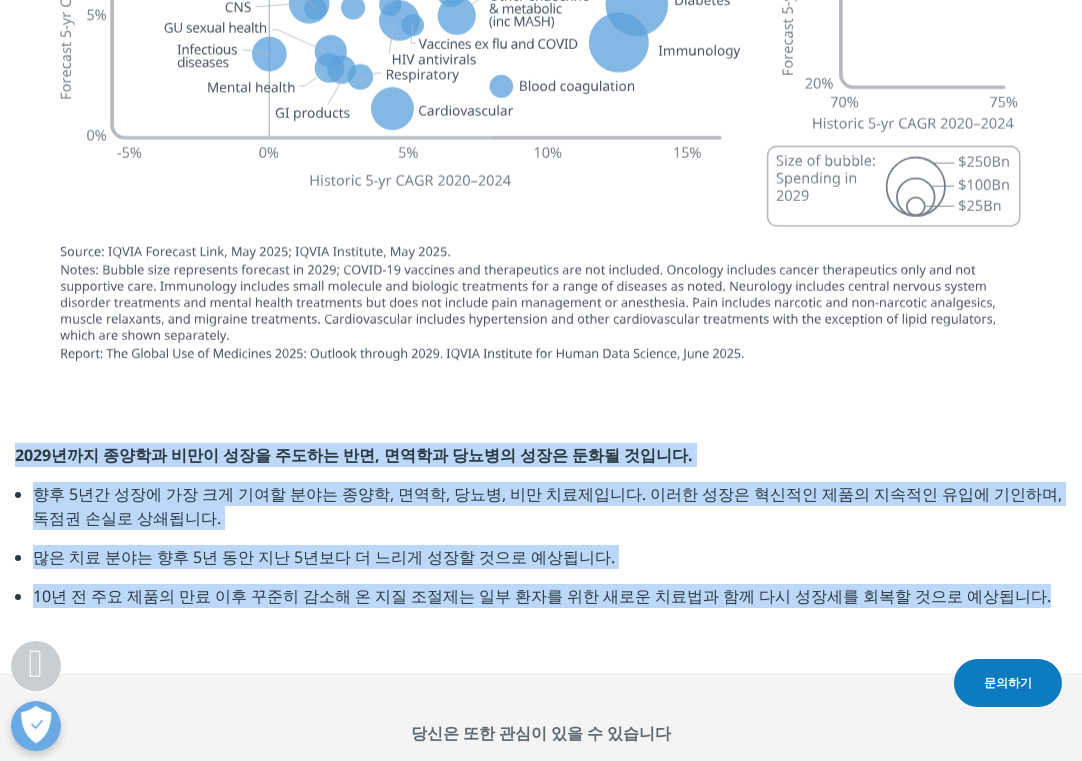 drag, startPoint x: 13, startPoint y: 212, endPoint x: 1040, endPoint y: 355, distance: 1036.908 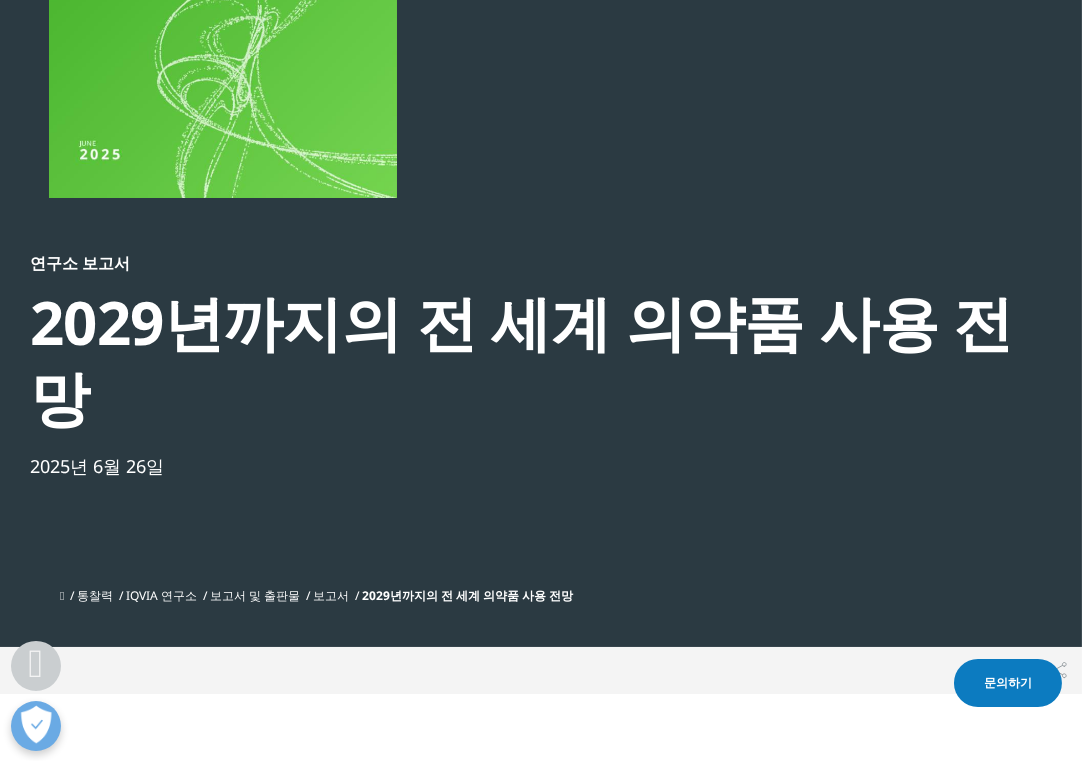 scroll, scrollTop: 1000, scrollLeft: 0, axis: vertical 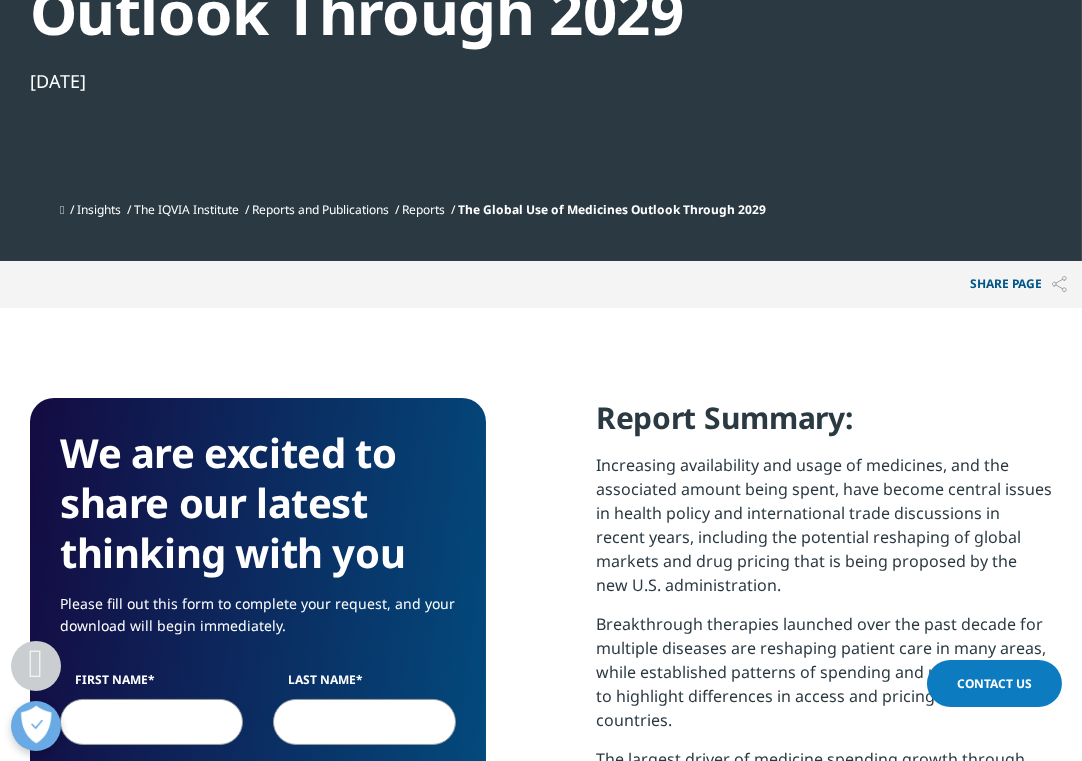 click on "Increasing availability and usage of medicines, and the associated amount being spent, have become central issues in health policy and international trade discussions in recent years, including the potential reshaping of global markets and drug pricing that is being proposed by the new U.S. administration." at bounding box center (824, 532) 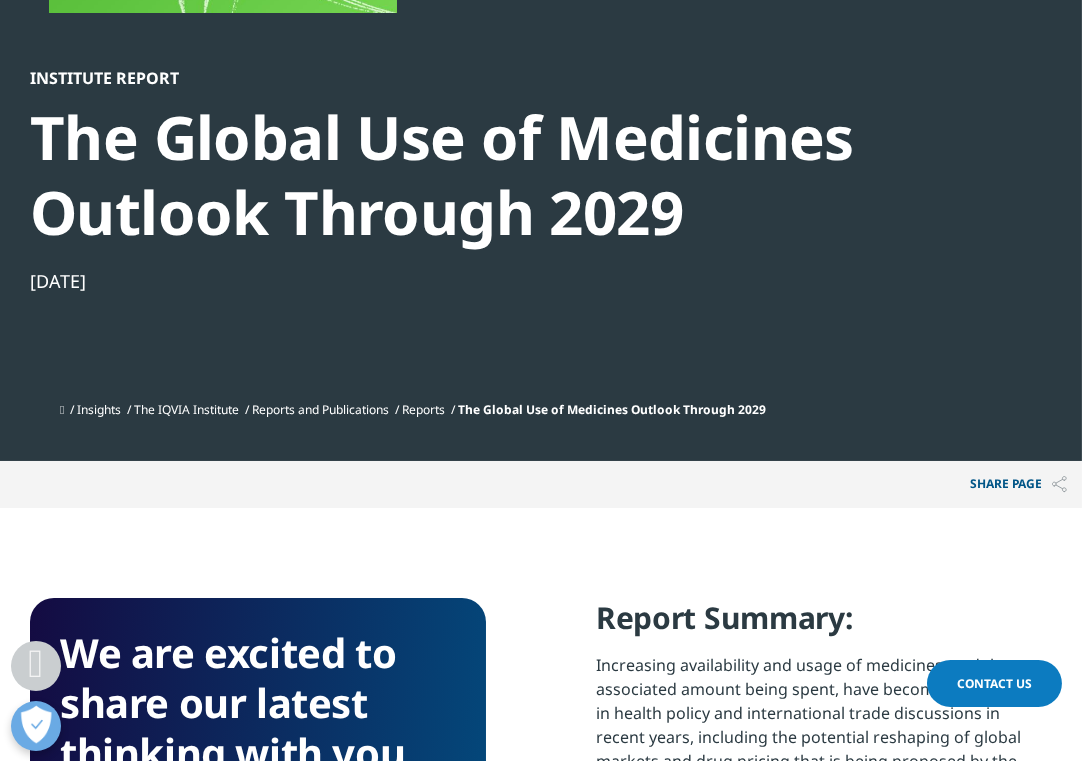 scroll, scrollTop: 631, scrollLeft: 0, axis: vertical 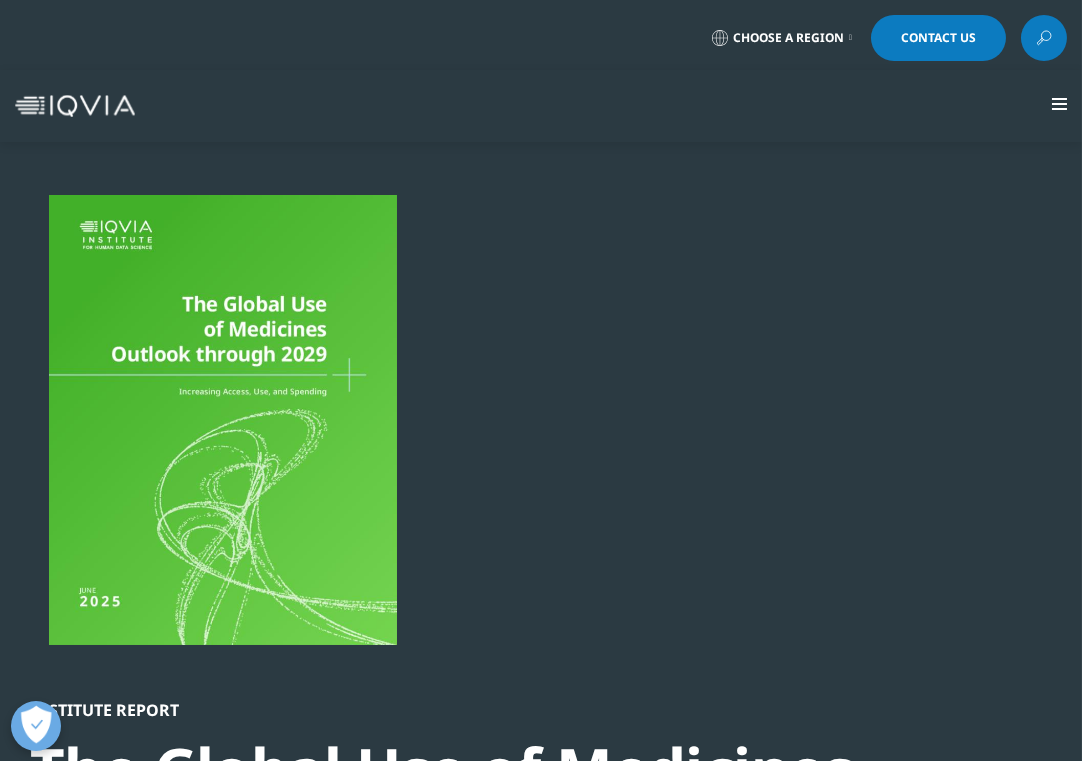 drag, startPoint x: 606, startPoint y: 333, endPoint x: 618, endPoint y: 349, distance: 20 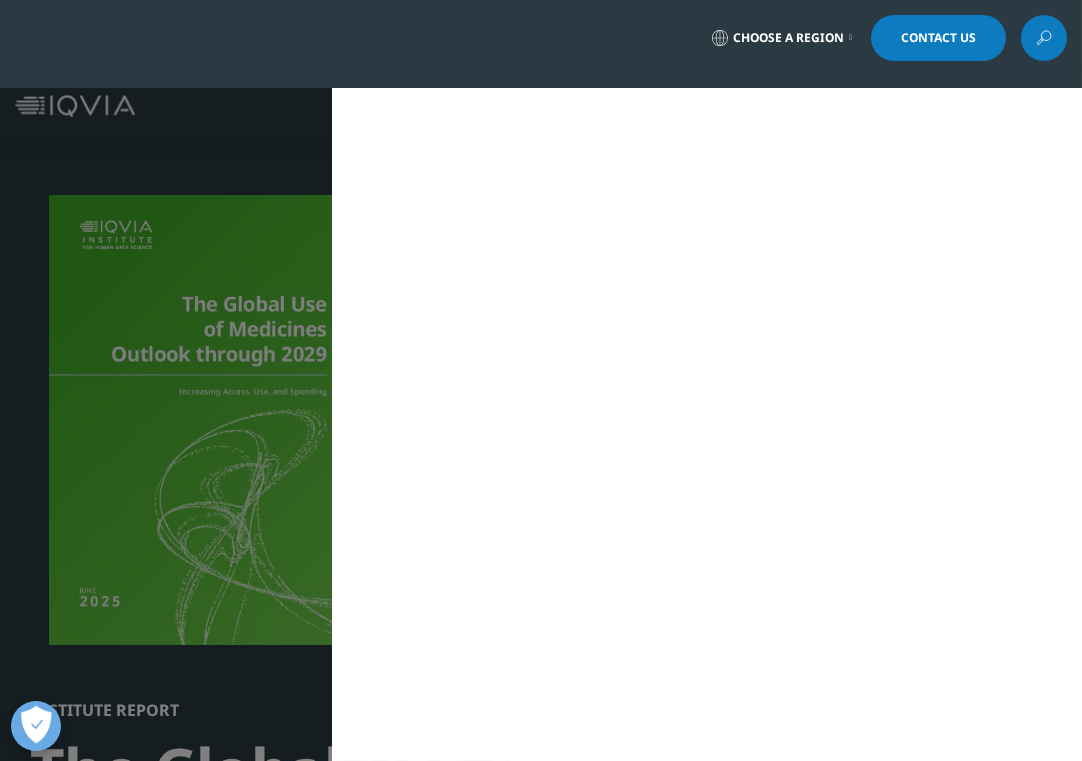 click on "MAIN / Solutions
Solutions /
SOLUTIONS
Research & Development
Real World Evidence
Commercialization
MAIN" at bounding box center [541, 424] 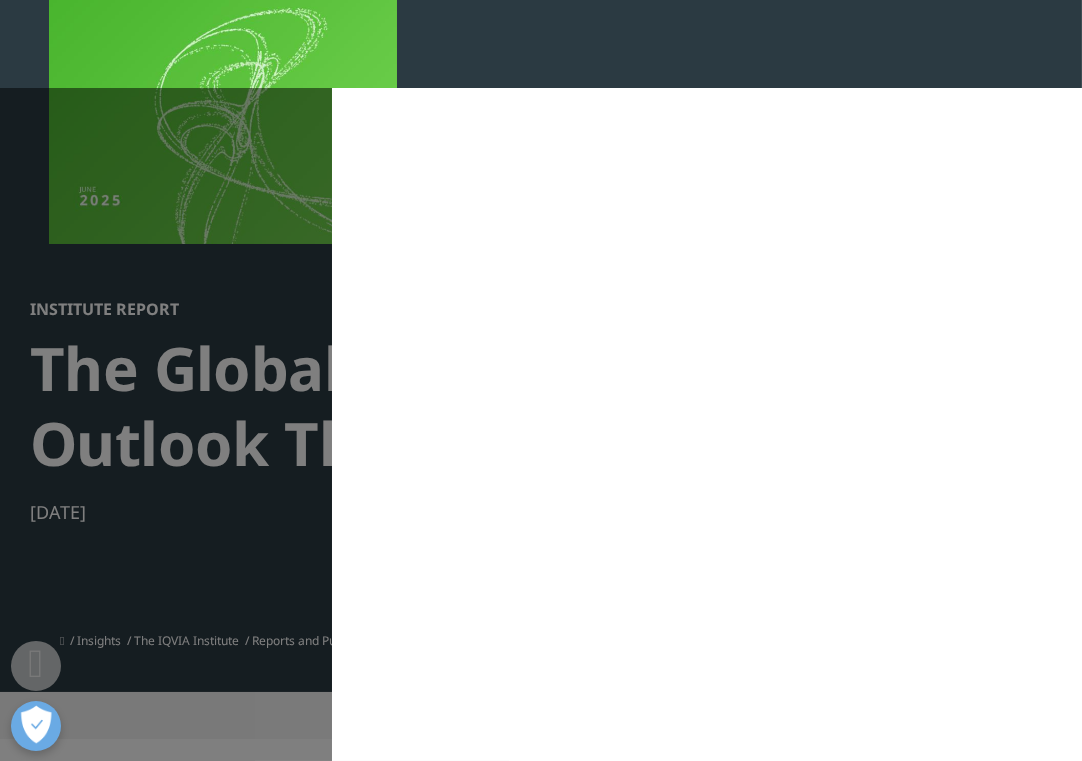 scroll, scrollTop: 1000, scrollLeft: 0, axis: vertical 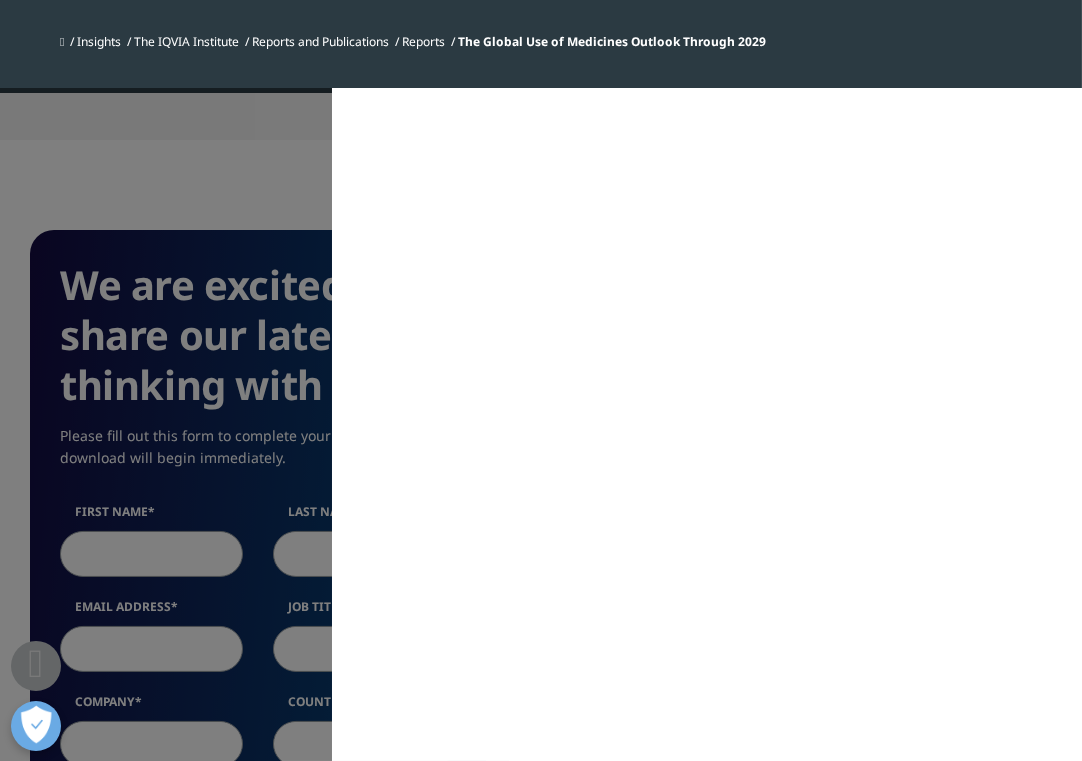 click on "MAIN / Solutions
Solutions /
SOLUTIONS
Research & Development
Real World Evidence
Commercialization
MAIN" at bounding box center [541, 424] 